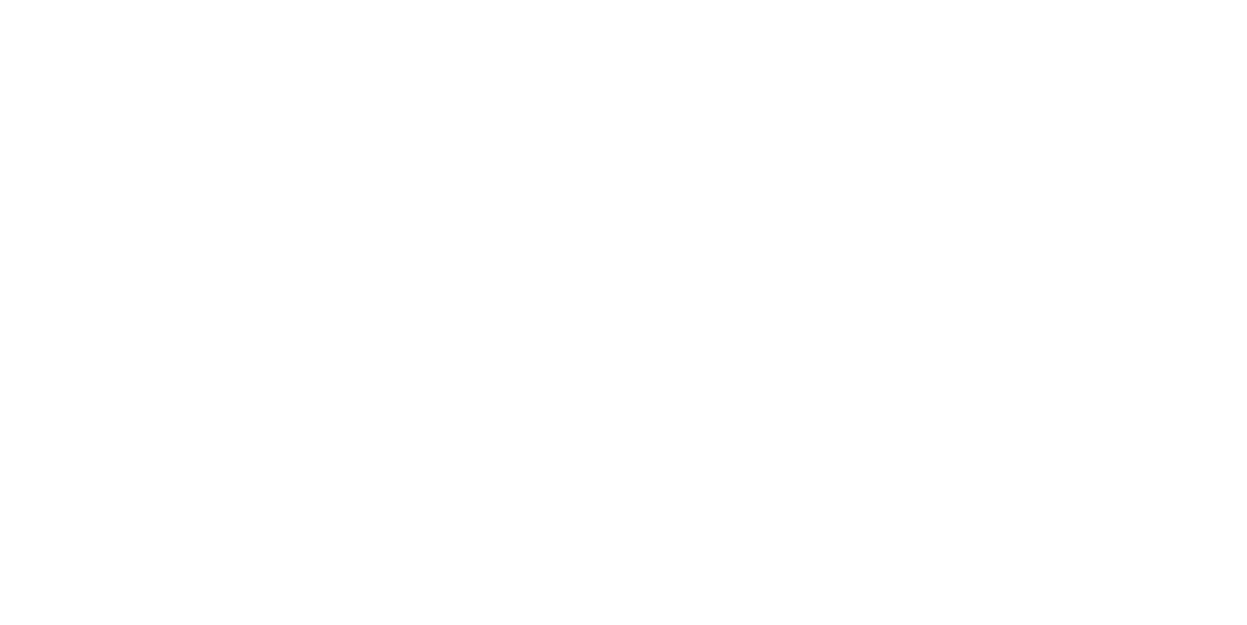 scroll, scrollTop: 0, scrollLeft: 0, axis: both 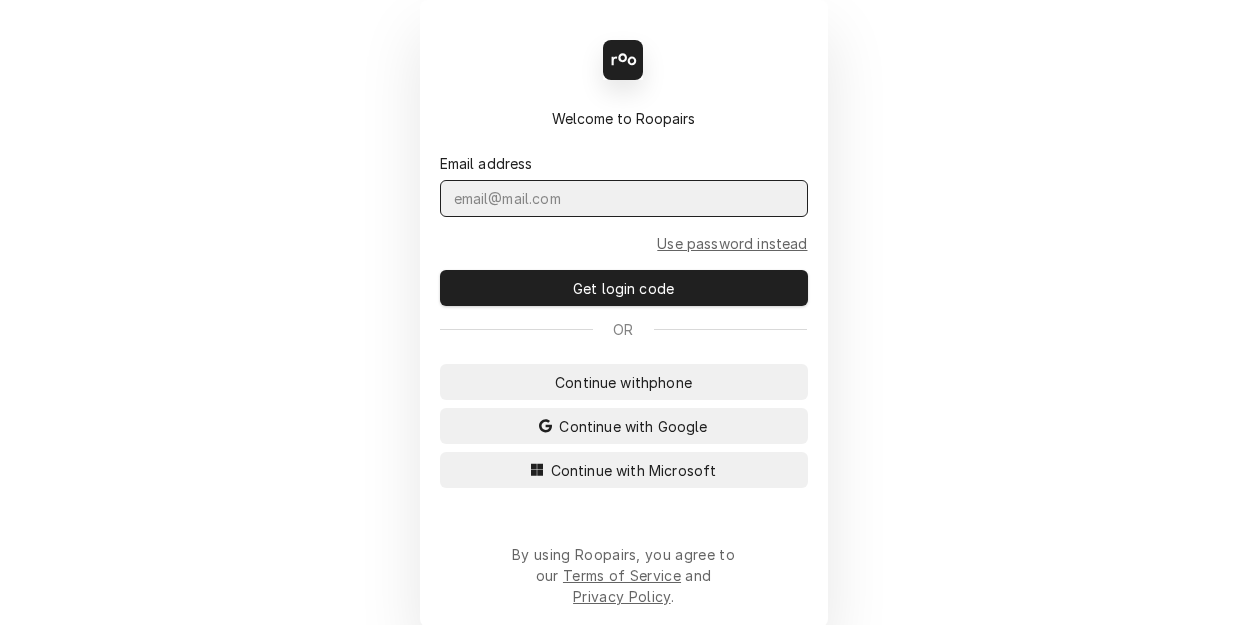 click at bounding box center [624, 198] 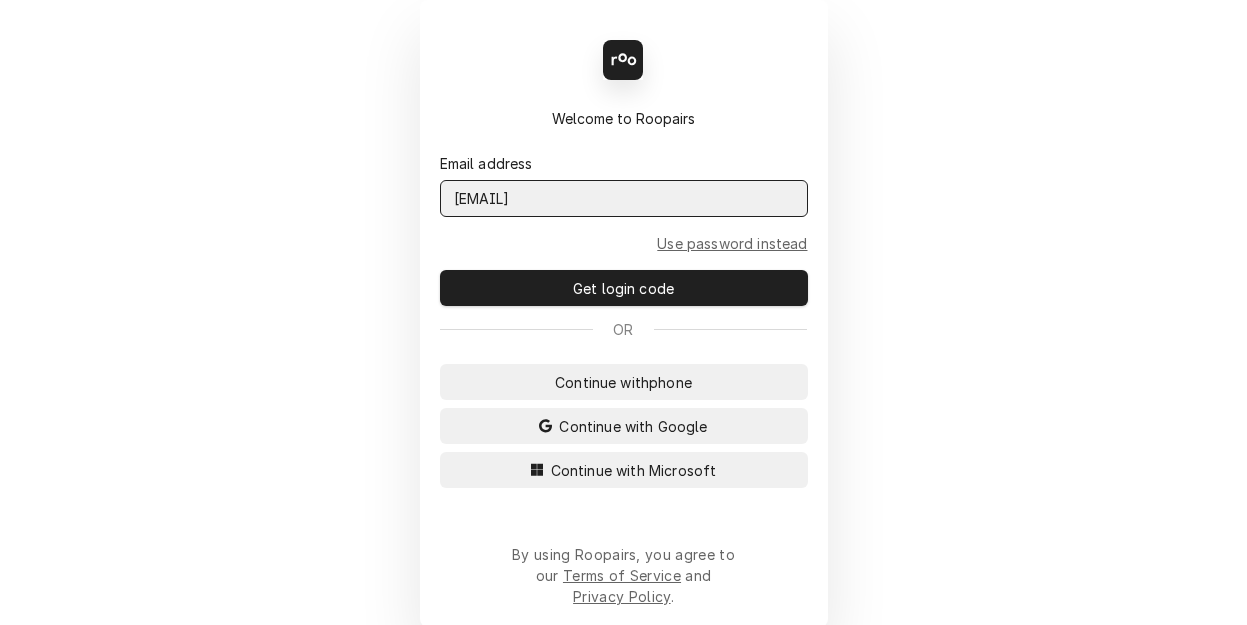 type on "kym.parson@csi1.com" 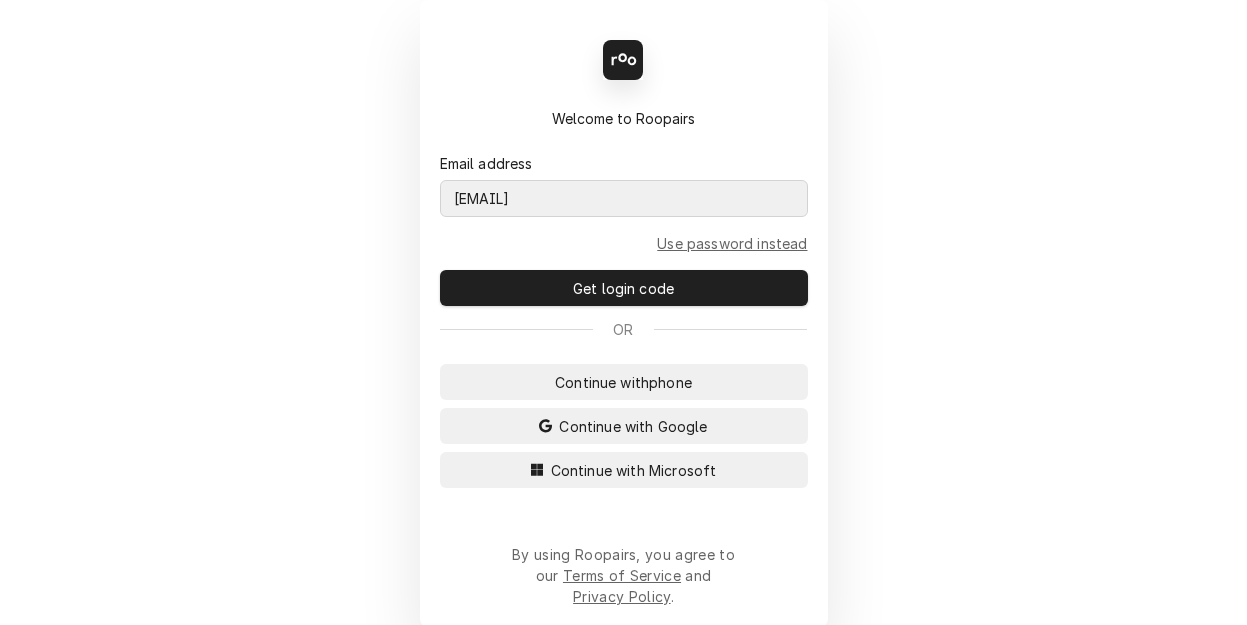 type 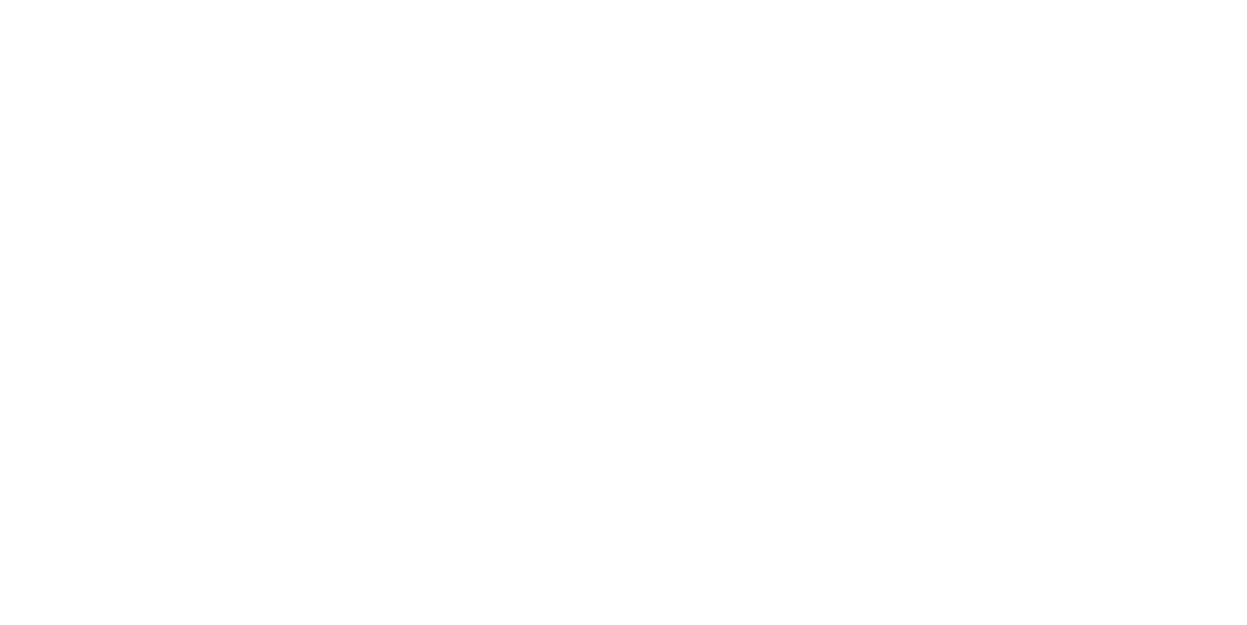 scroll, scrollTop: 0, scrollLeft: 0, axis: both 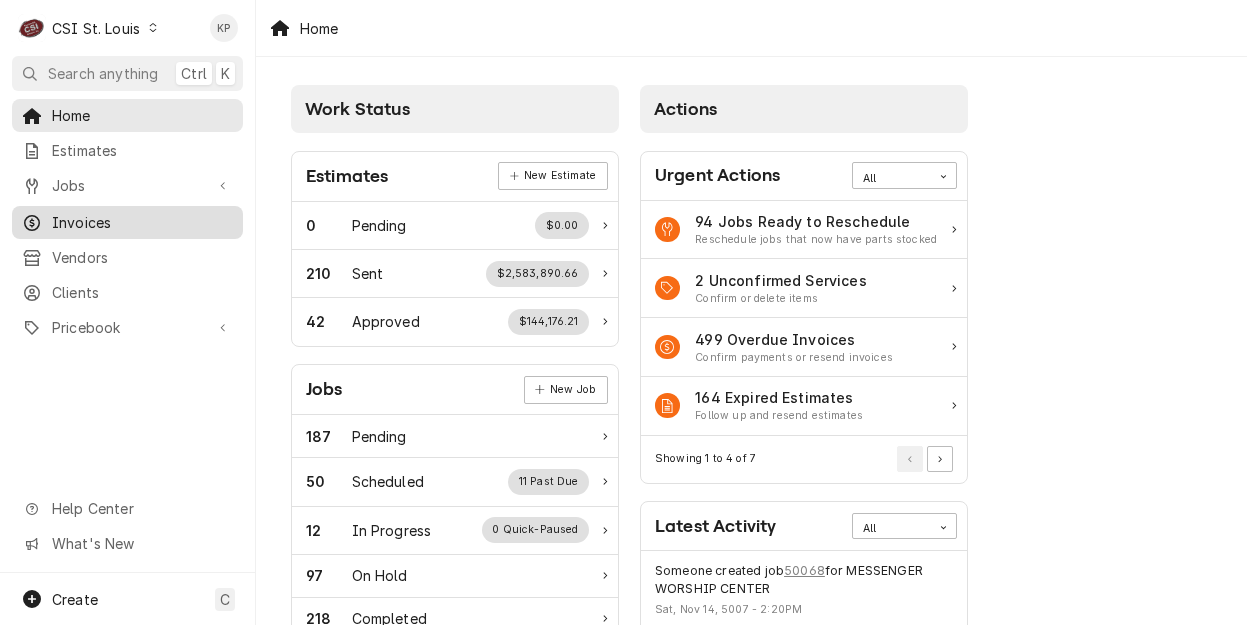 click on "Invoices" at bounding box center [142, 222] 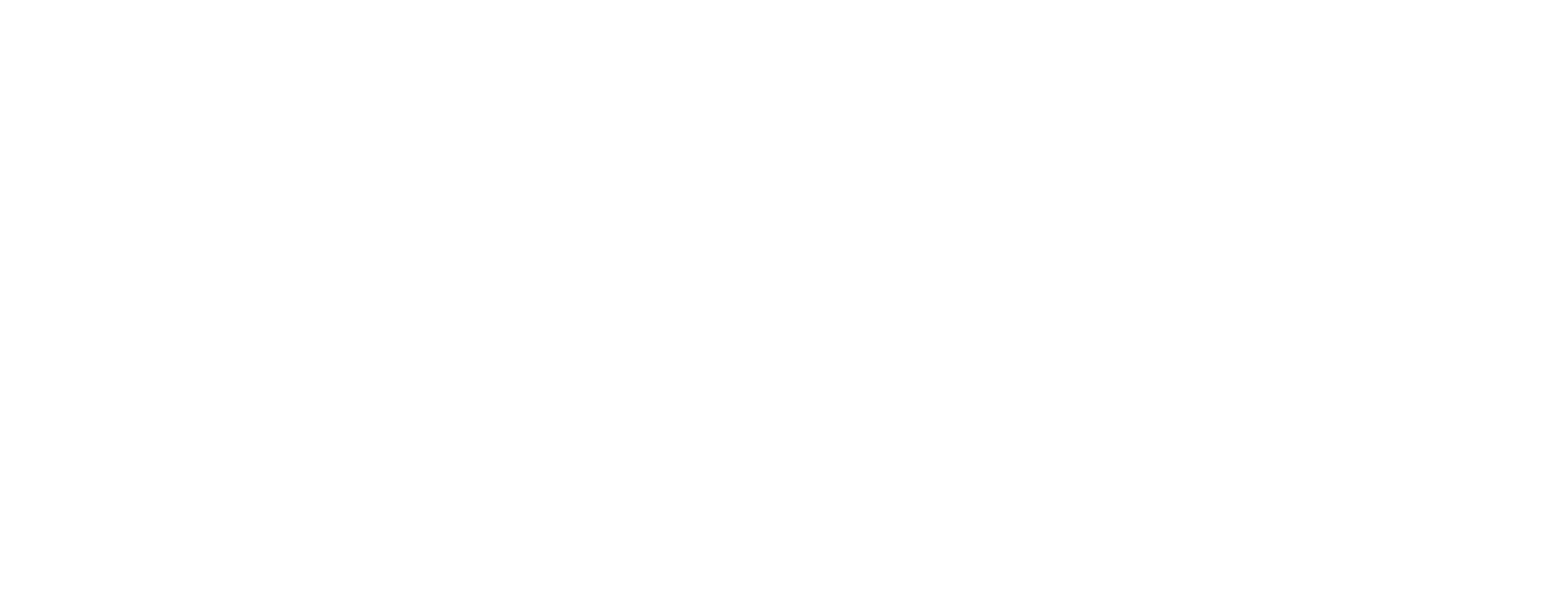 scroll, scrollTop: 0, scrollLeft: 0, axis: both 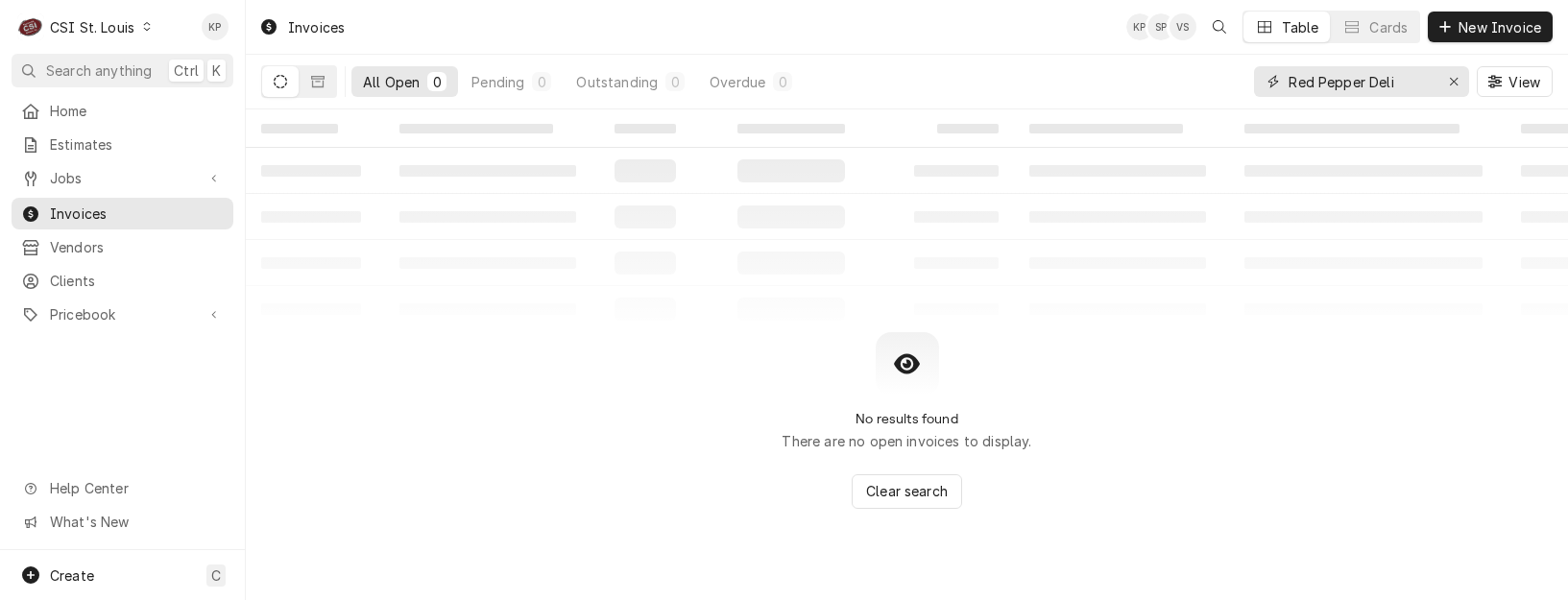 click on "Red Pepper Deli" at bounding box center [1361, 82] 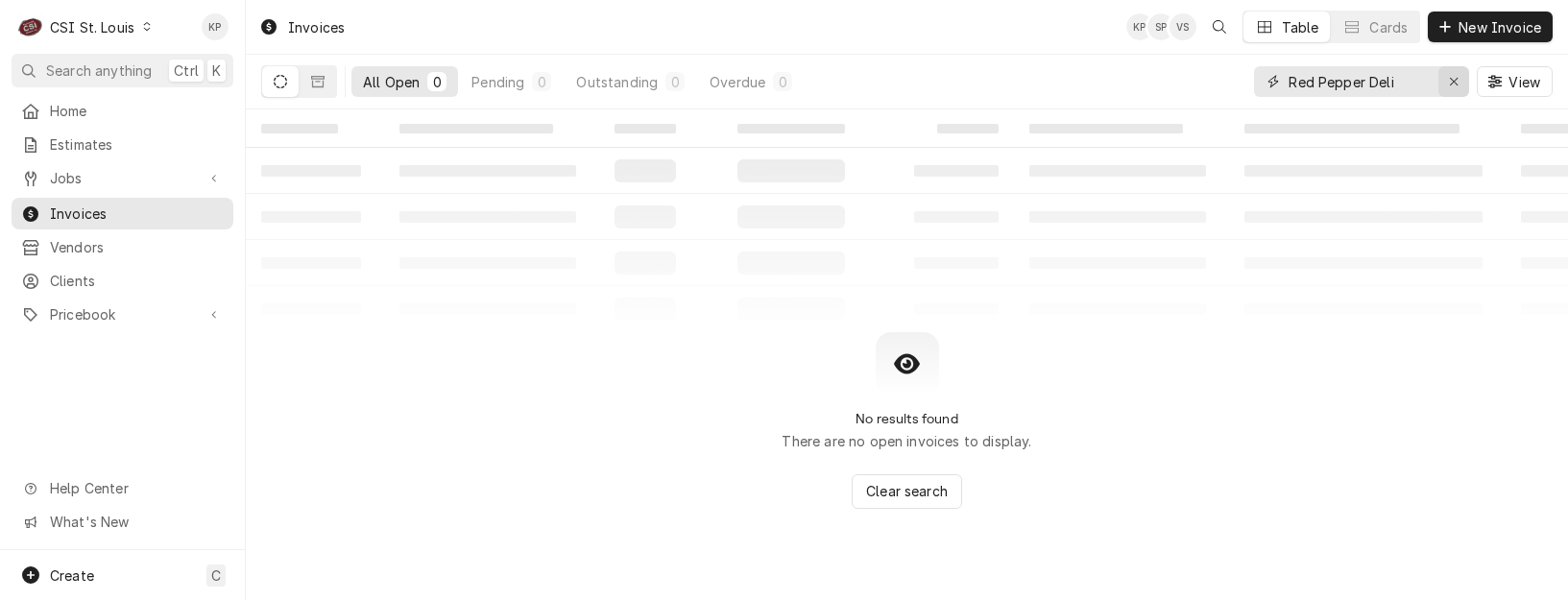 click 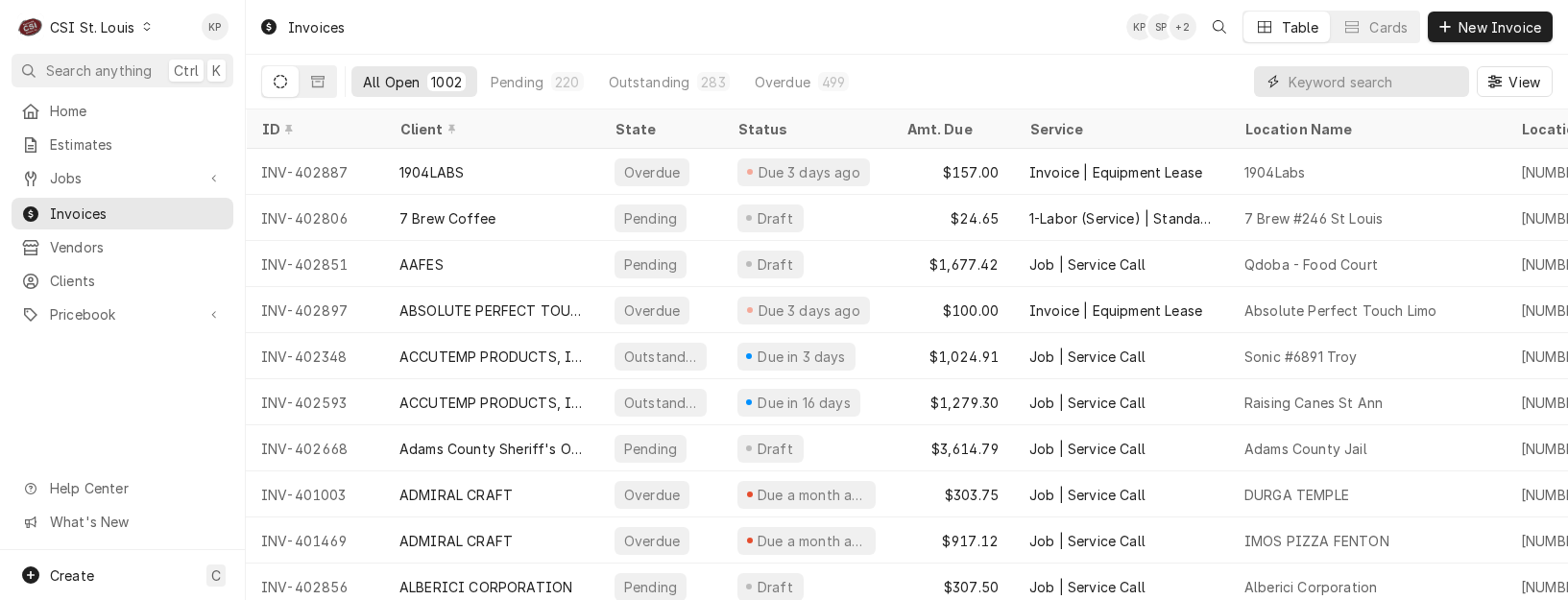 click at bounding box center [1374, 82] 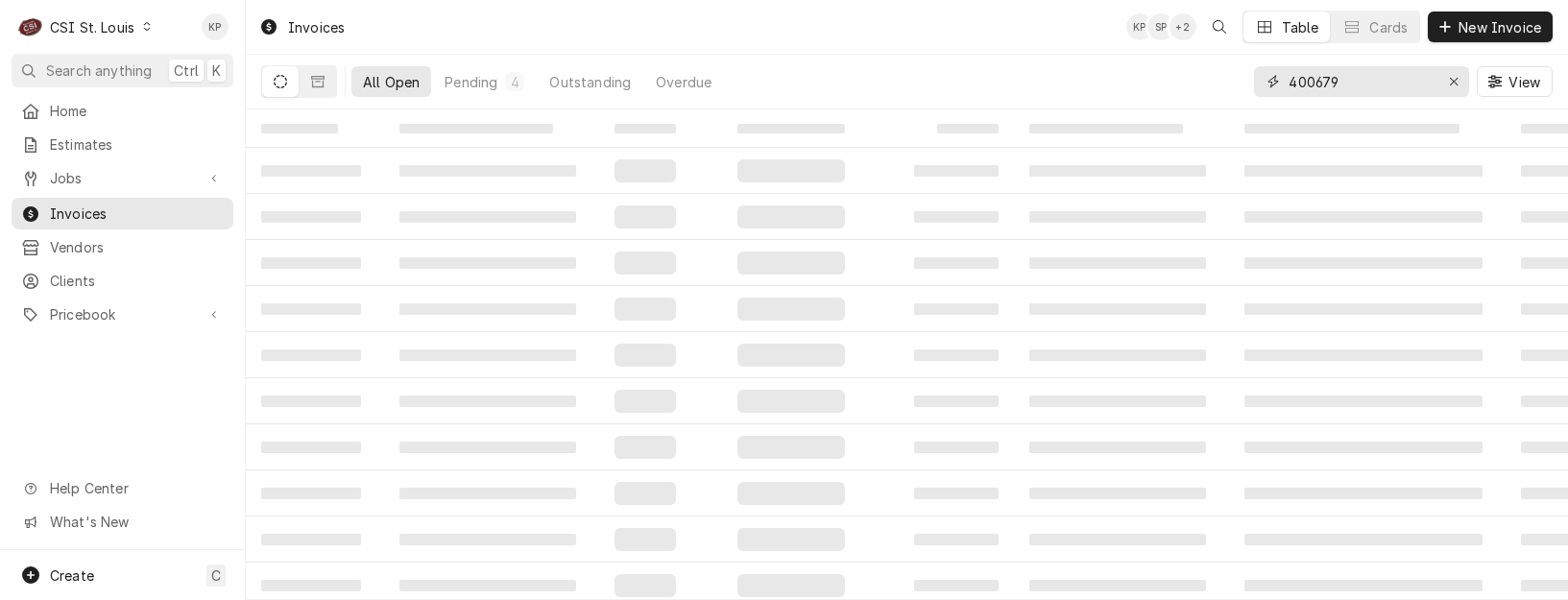 type on "400679" 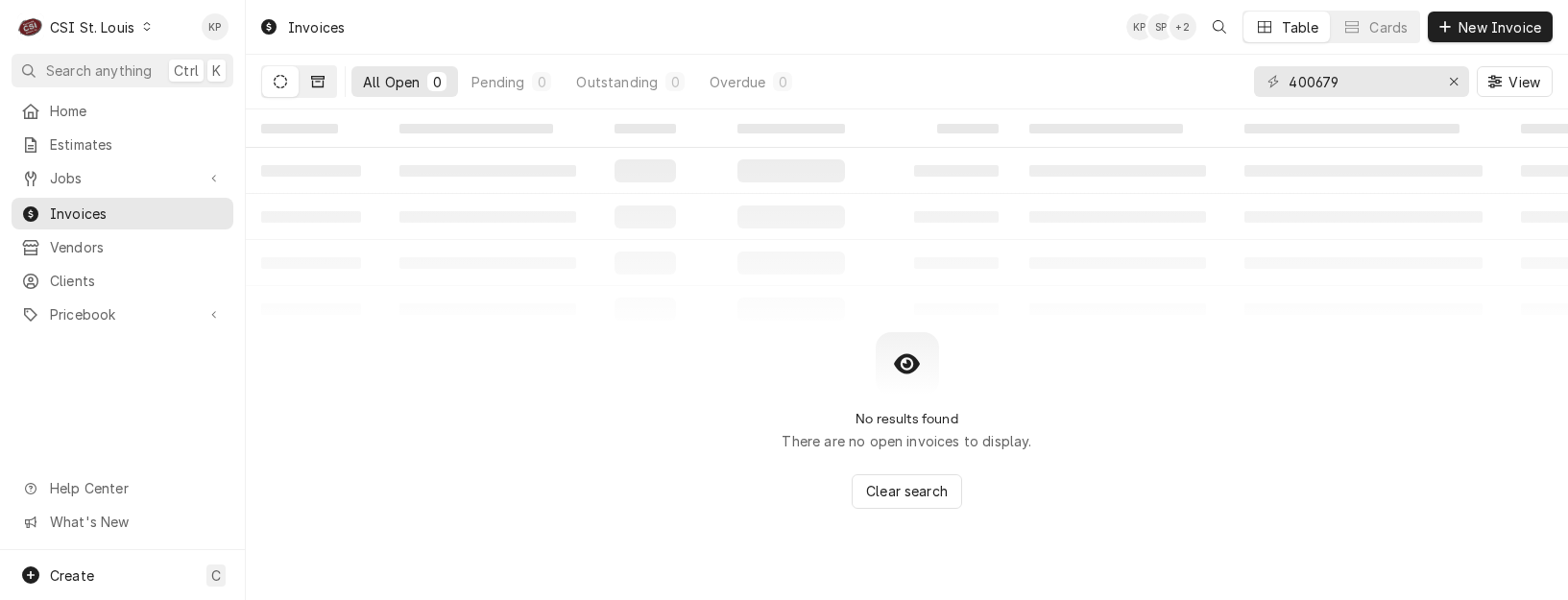 click 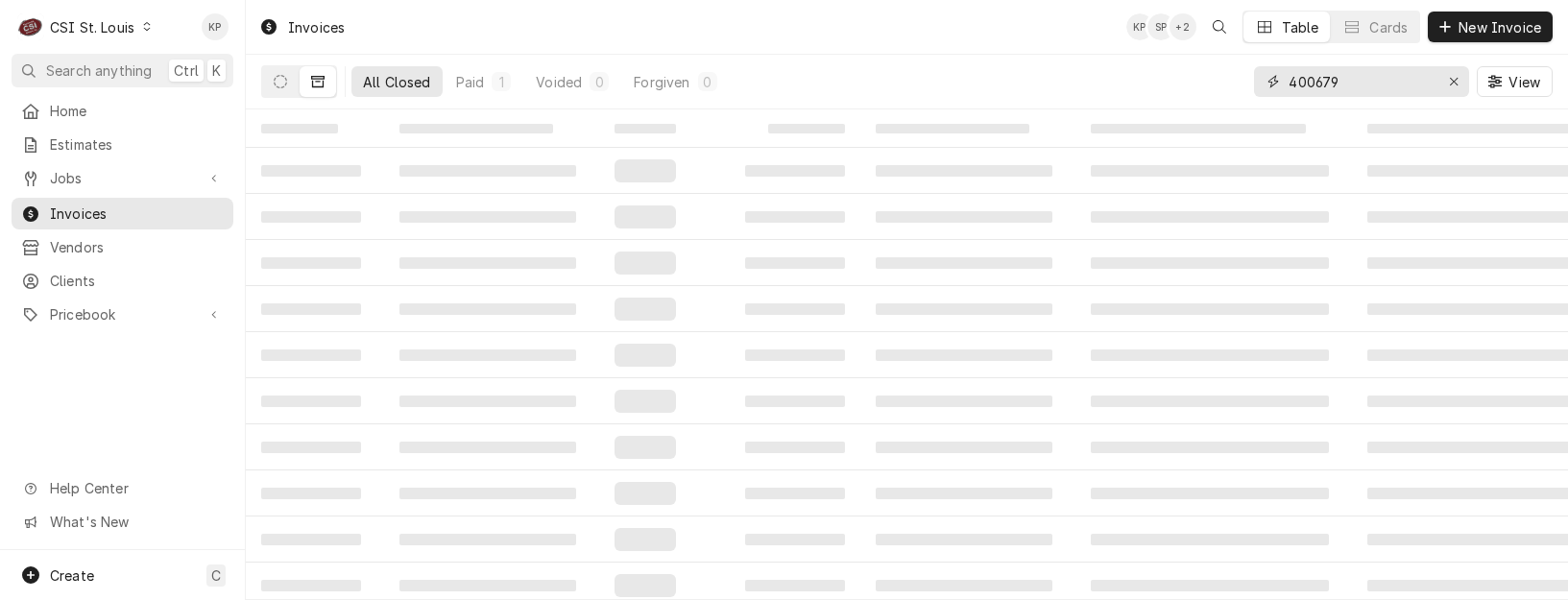 click on "400679" at bounding box center (1361, 82) 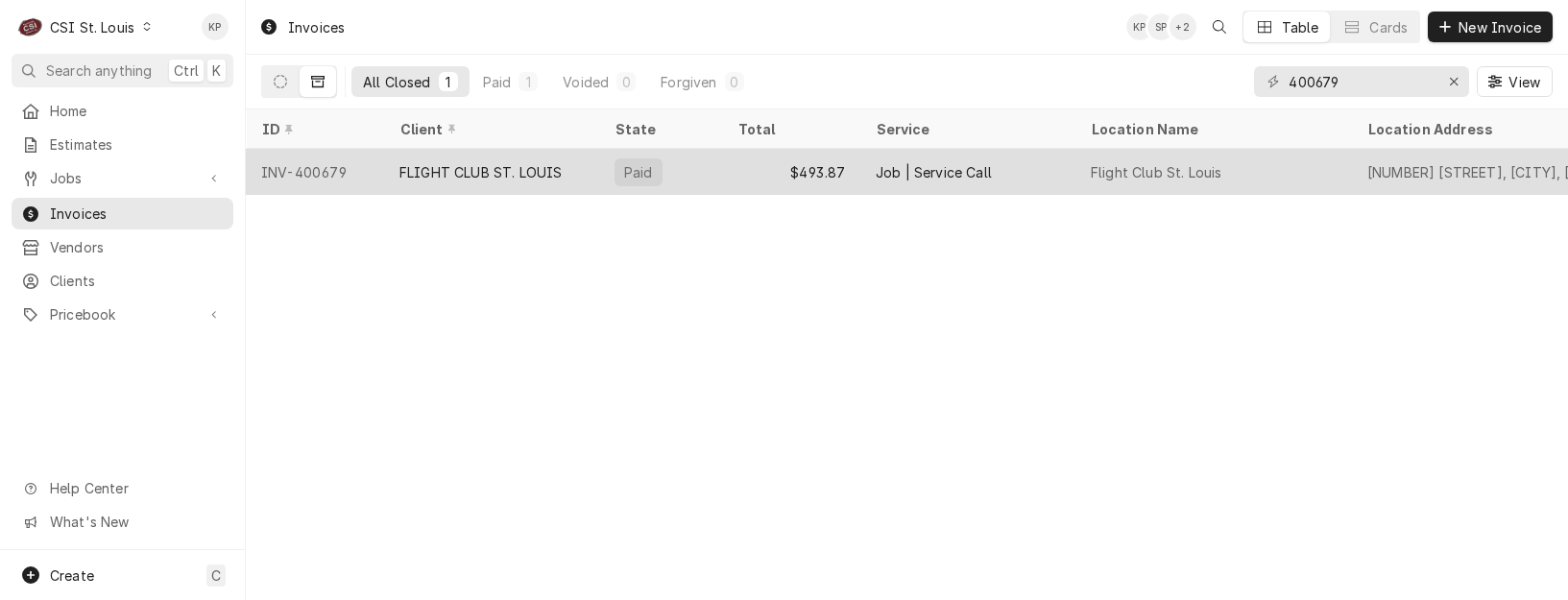click on "INV-400679" at bounding box center [315, 172] 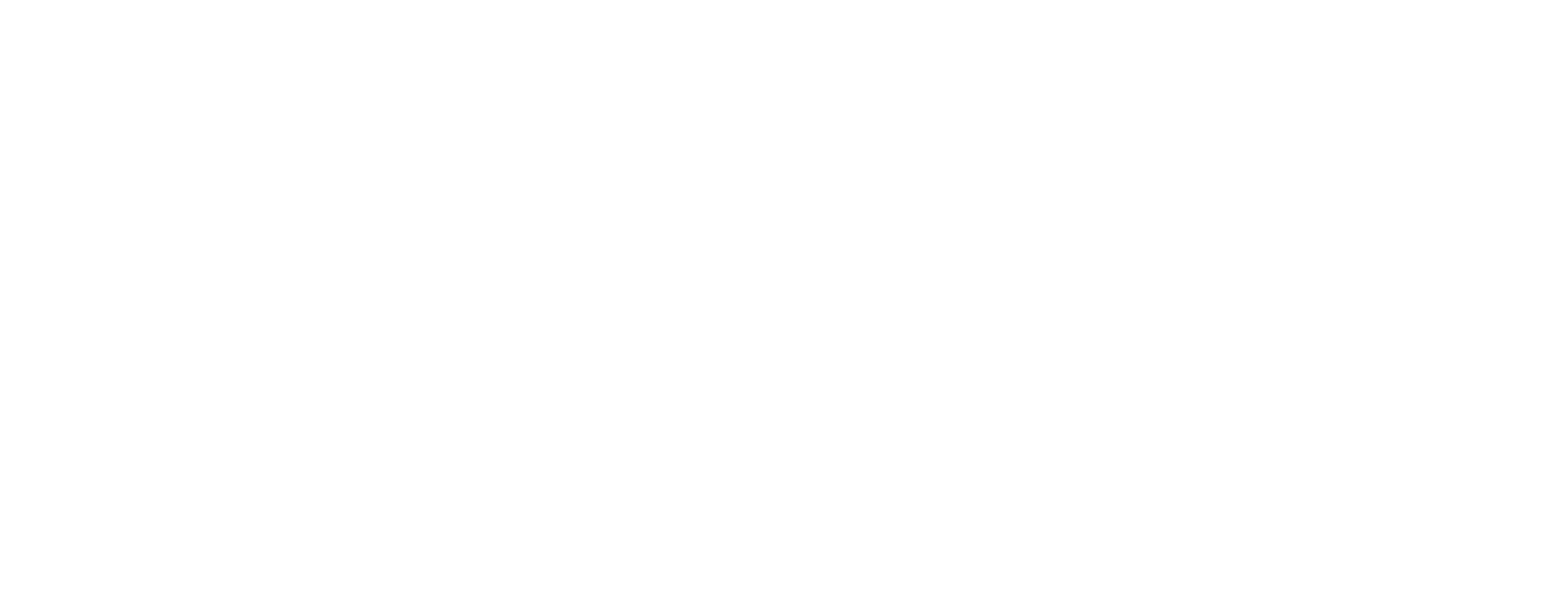scroll, scrollTop: 0, scrollLeft: 0, axis: both 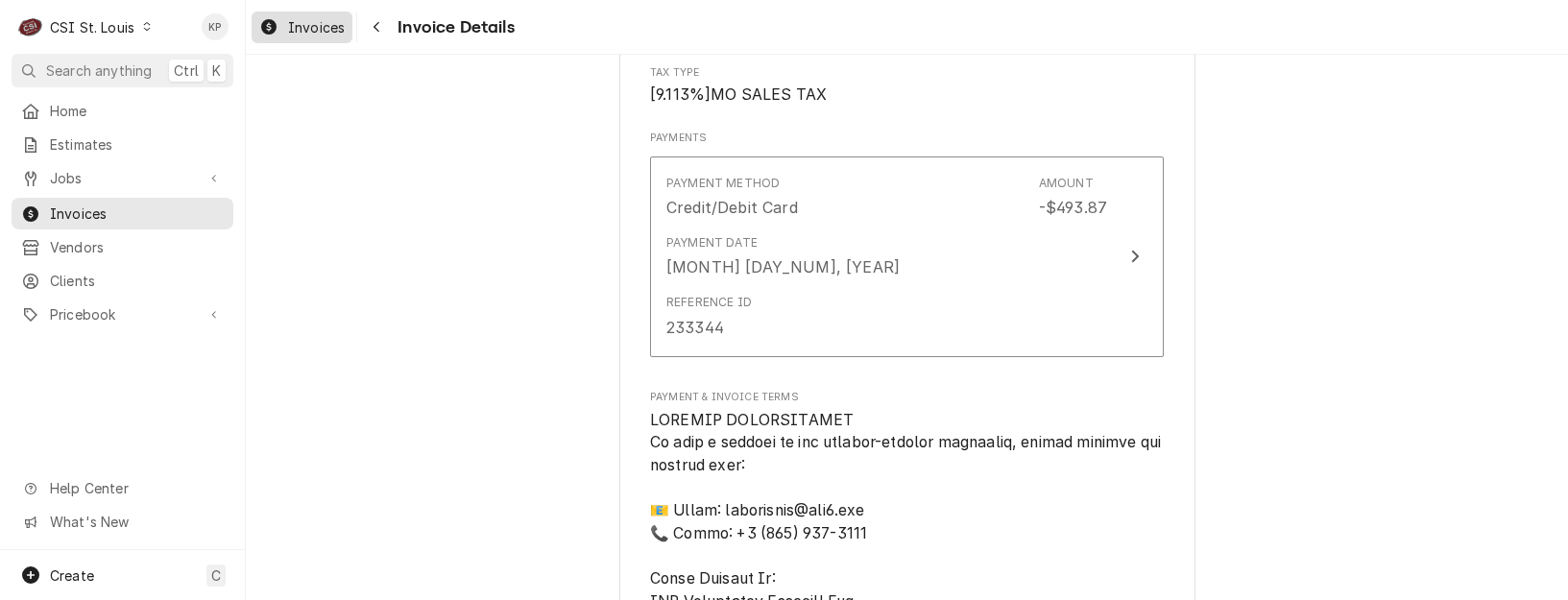 click on "Invoices" at bounding box center (316, 27) 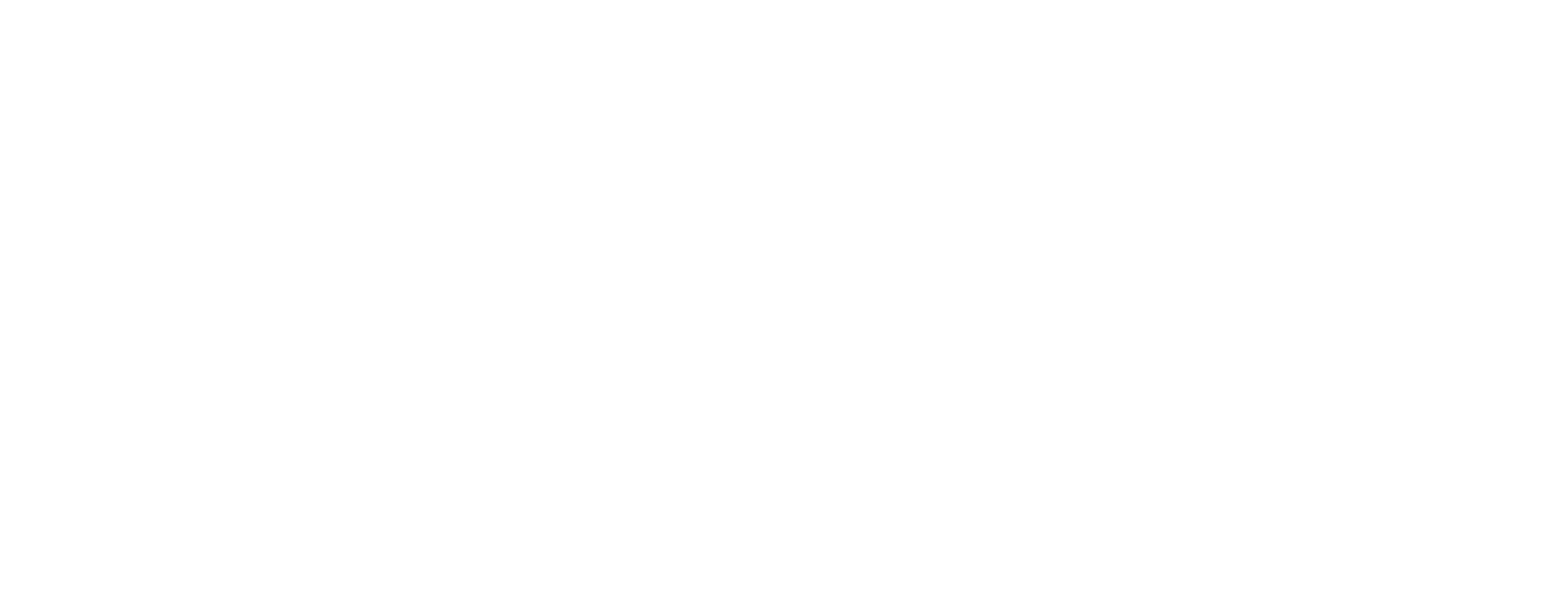 scroll, scrollTop: 0, scrollLeft: 0, axis: both 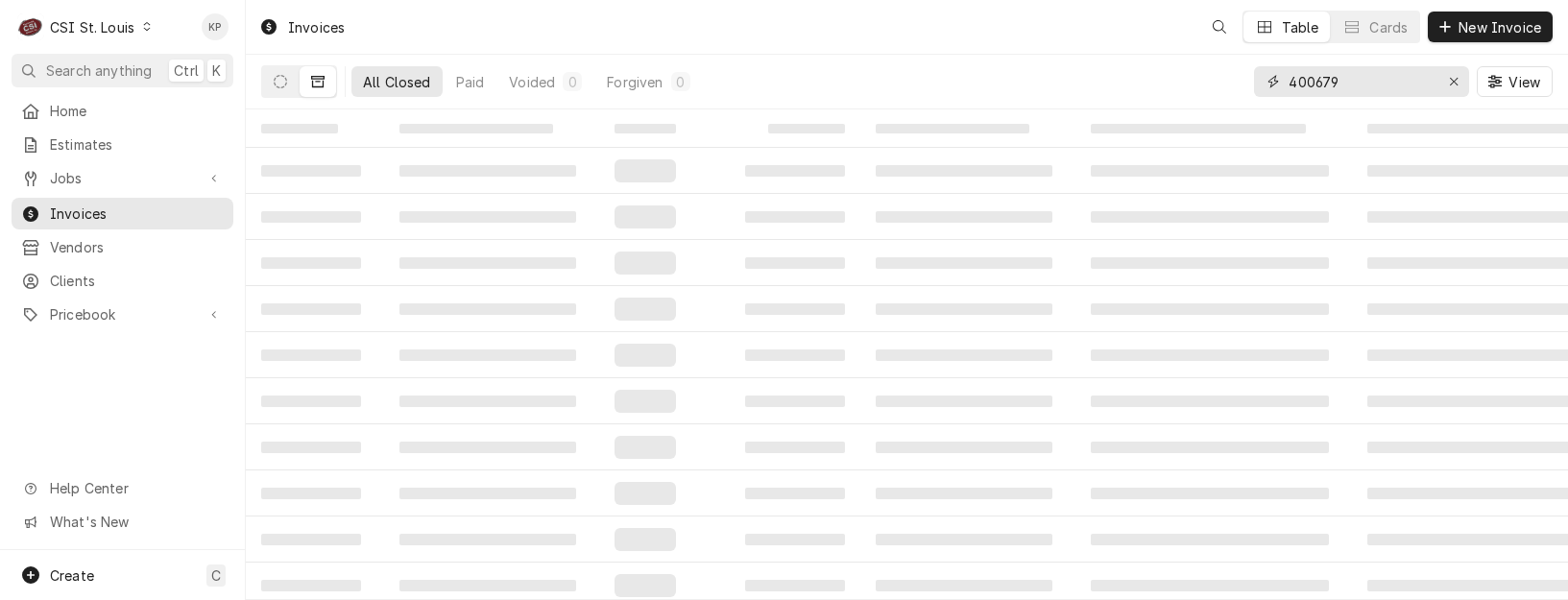 click 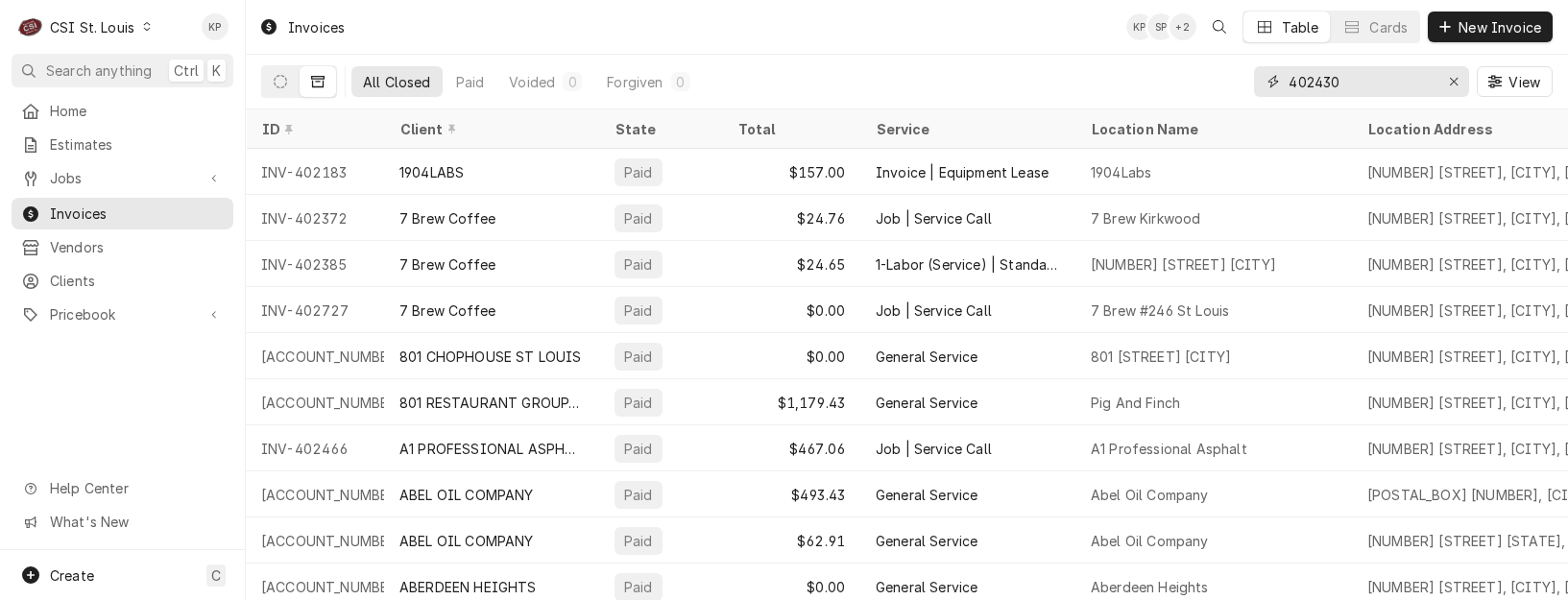 type on "402430" 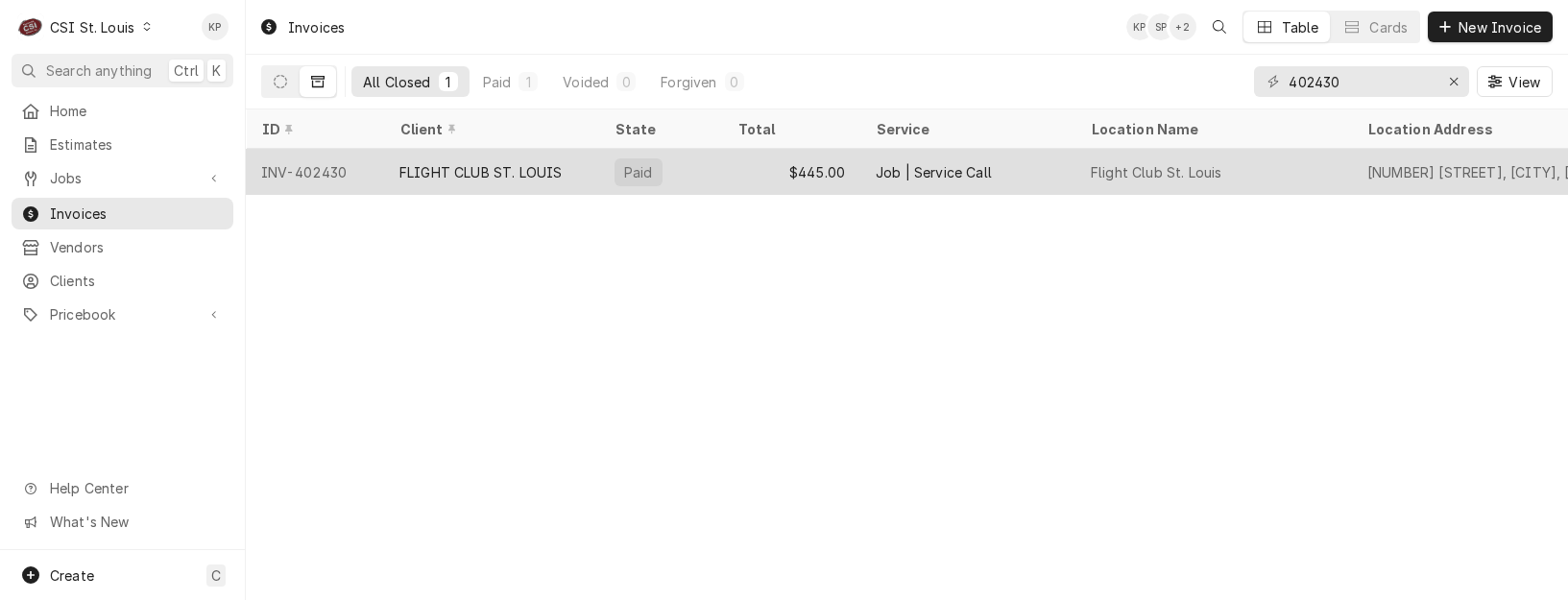 click on "INV-402430" at bounding box center (315, 172) 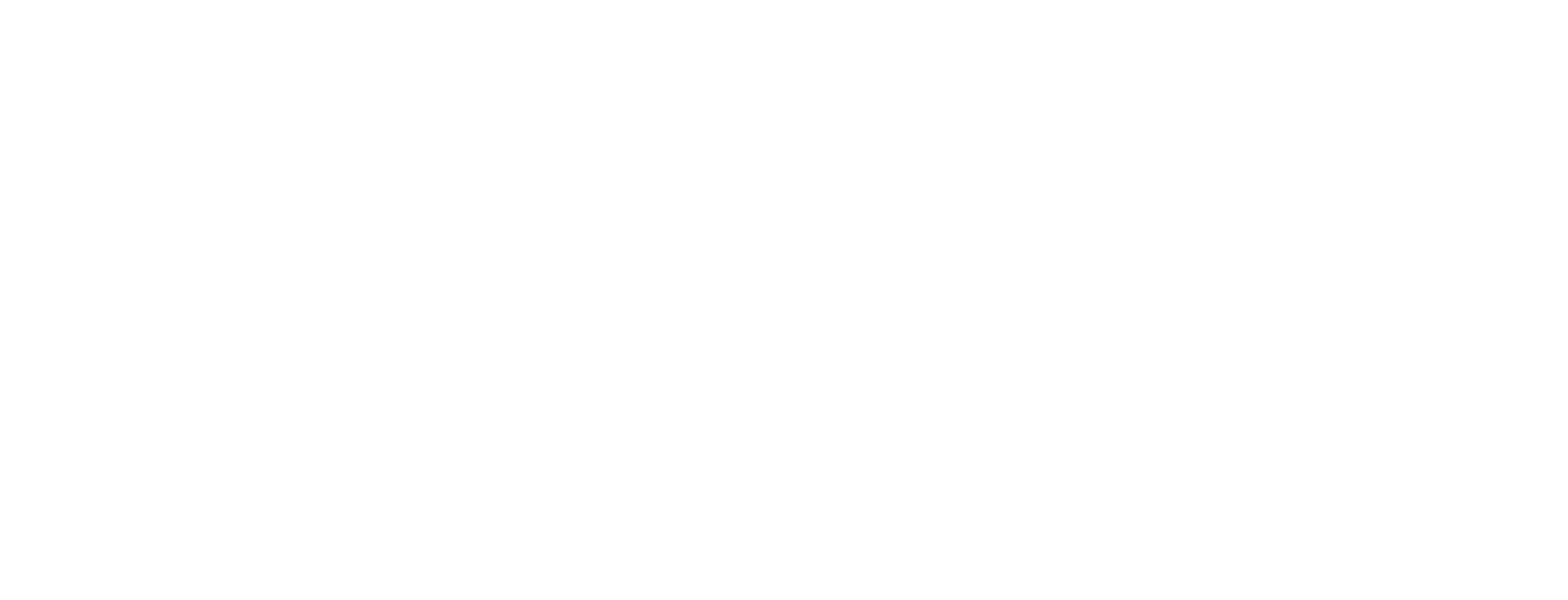 scroll, scrollTop: 0, scrollLeft: 0, axis: both 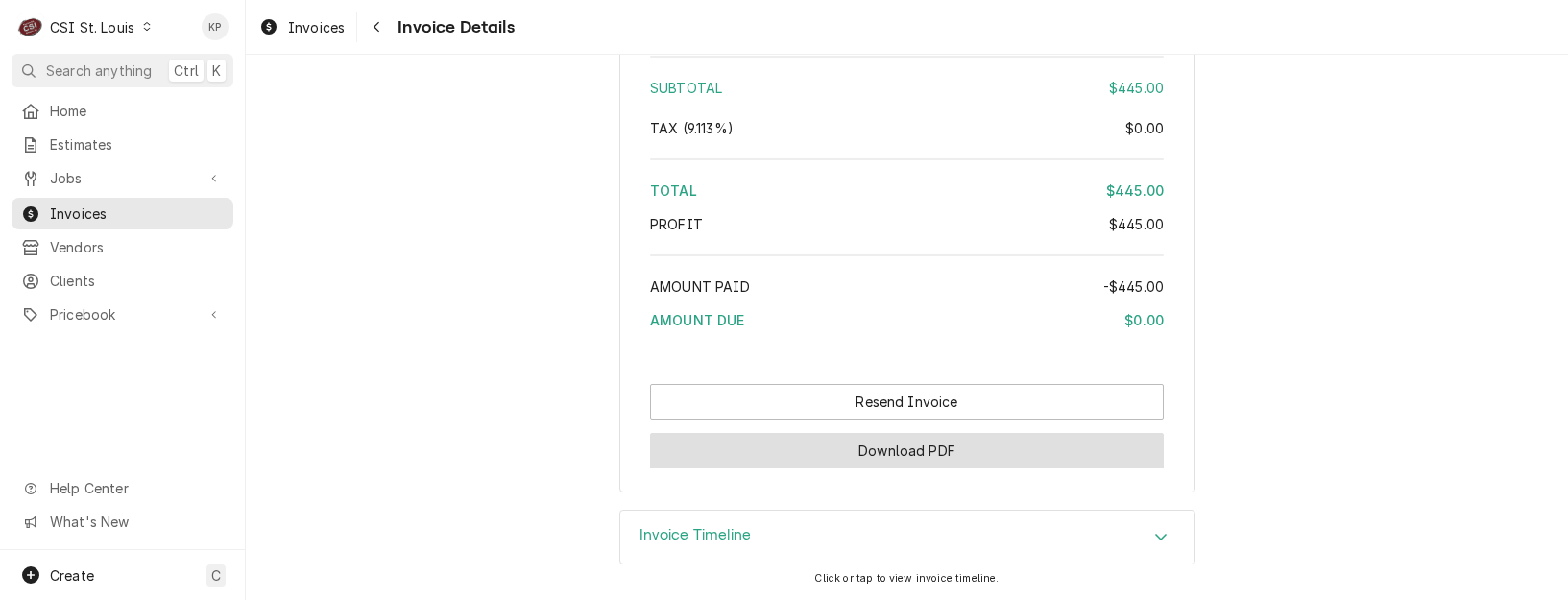 click on "Download PDF" at bounding box center [906, 450] 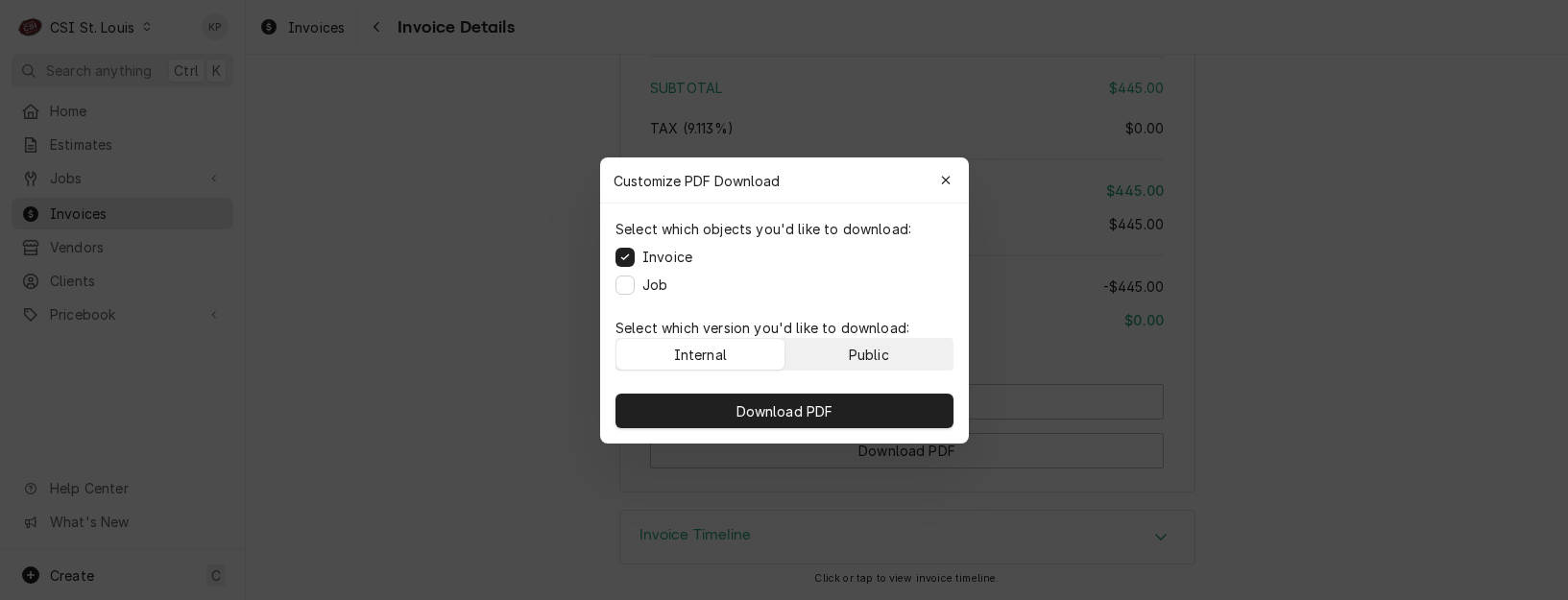 click on "Public" at bounding box center [868, 354] 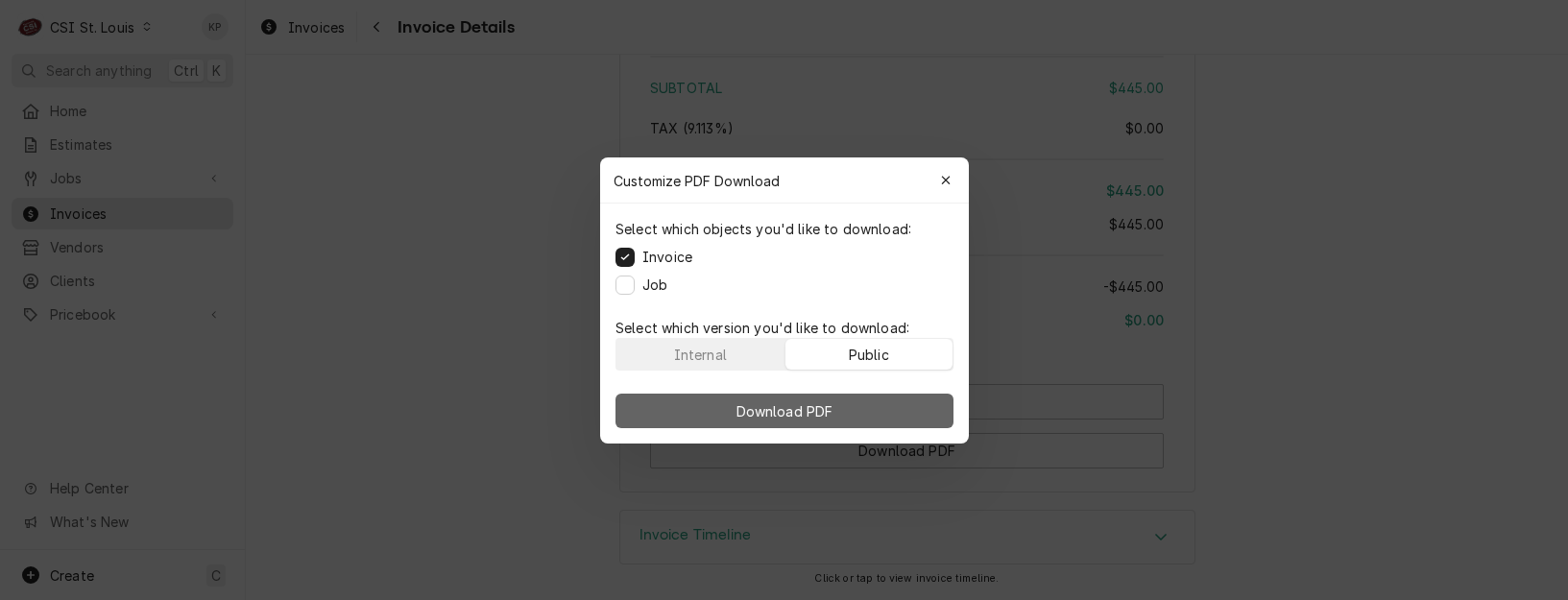 click on "Download PDF" at bounding box center [784, 411] 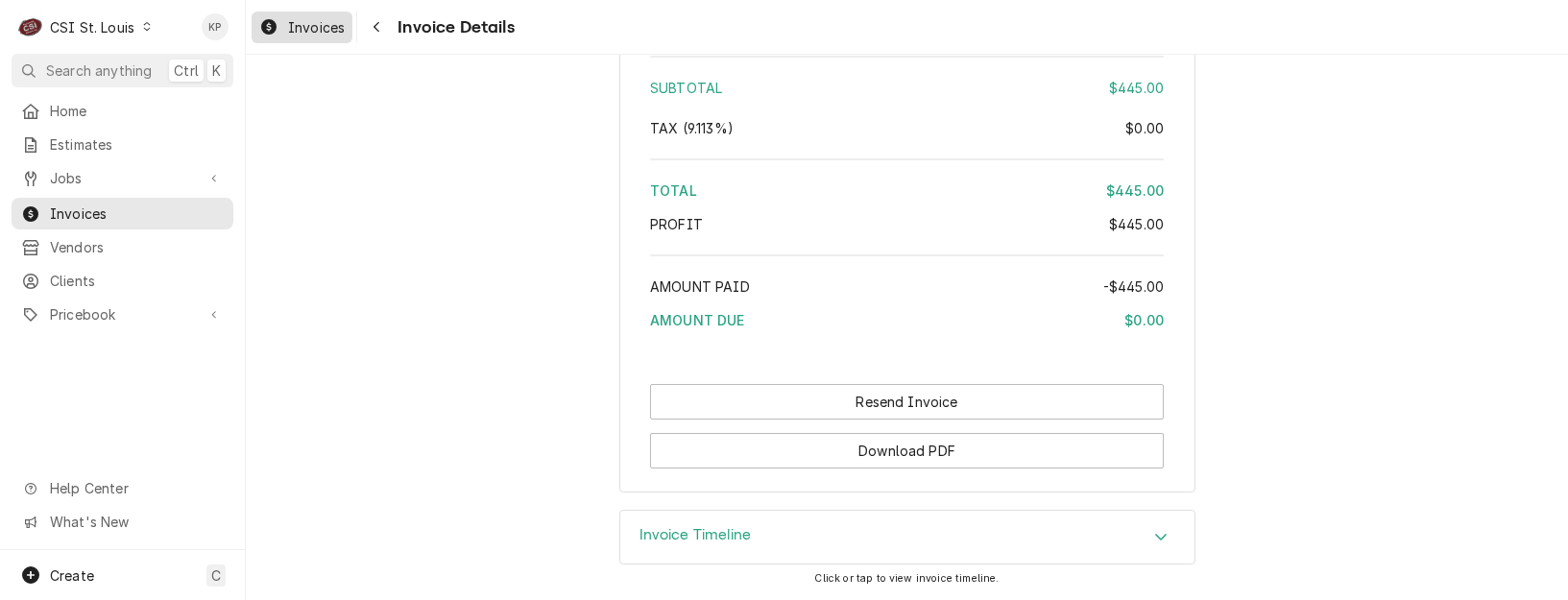 click on "Invoices" at bounding box center [316, 27] 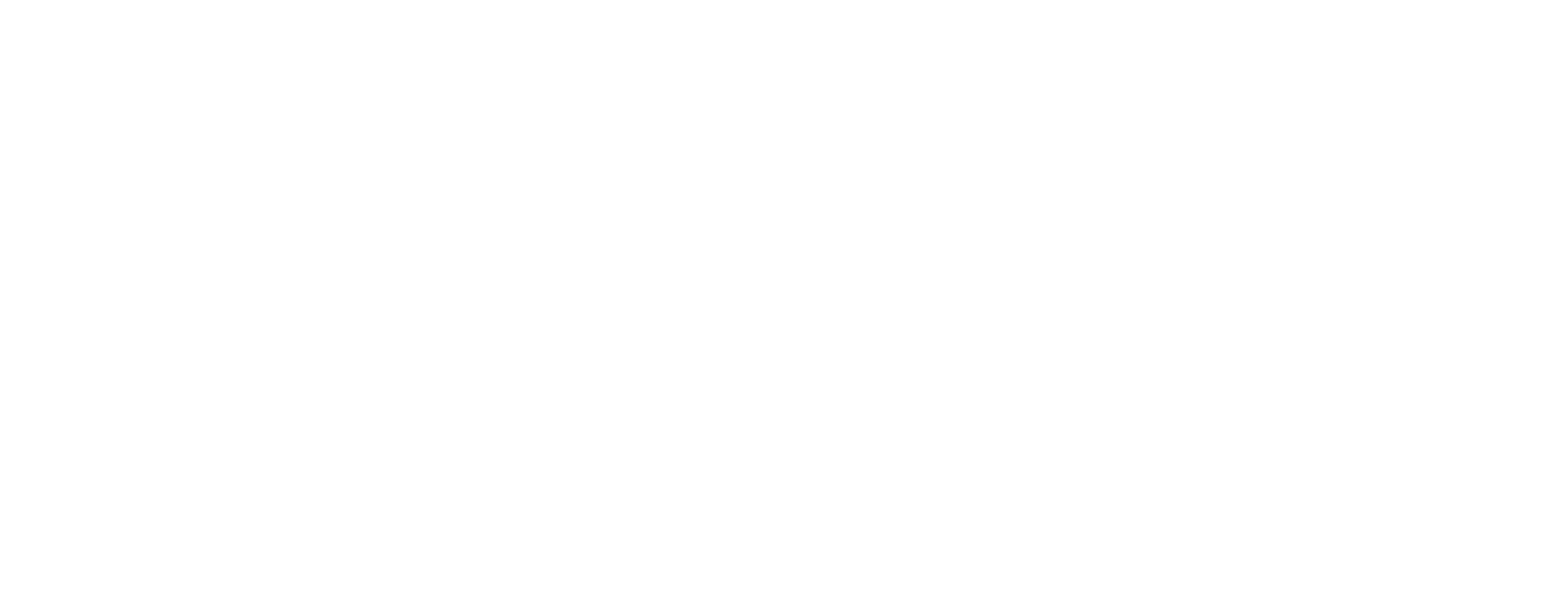 scroll, scrollTop: 0, scrollLeft: 0, axis: both 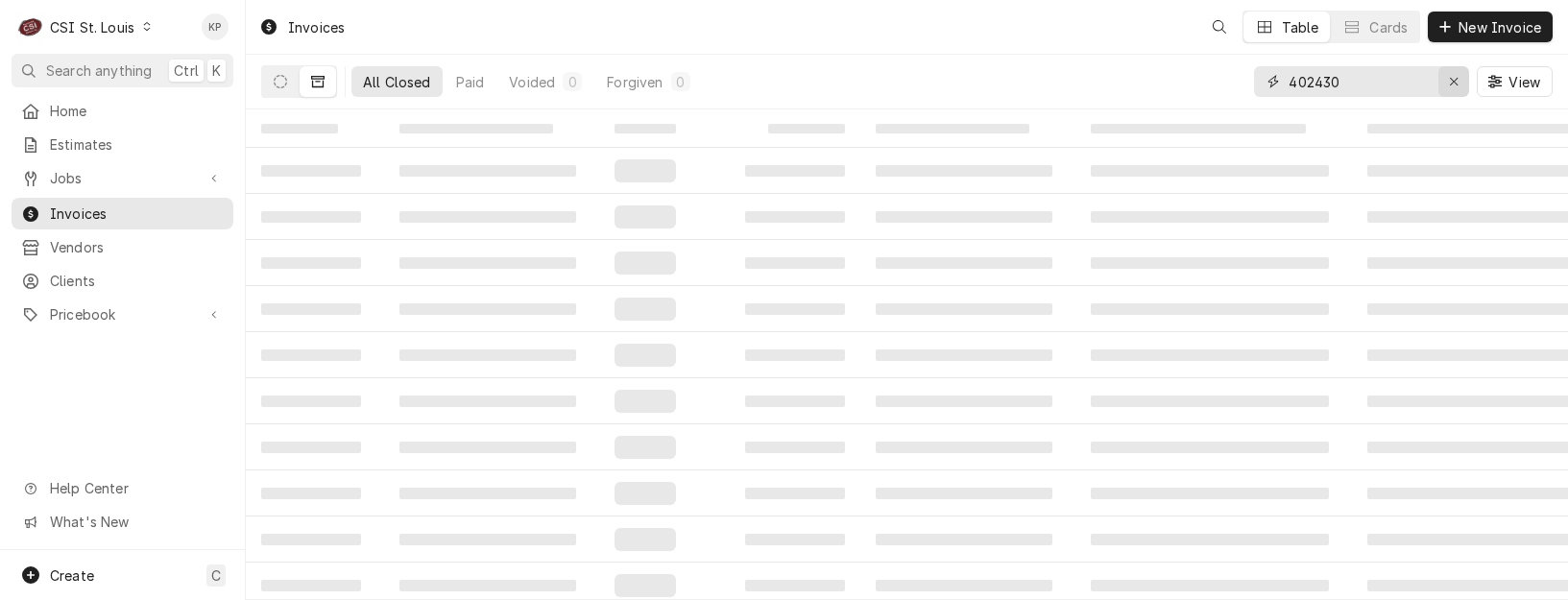 click 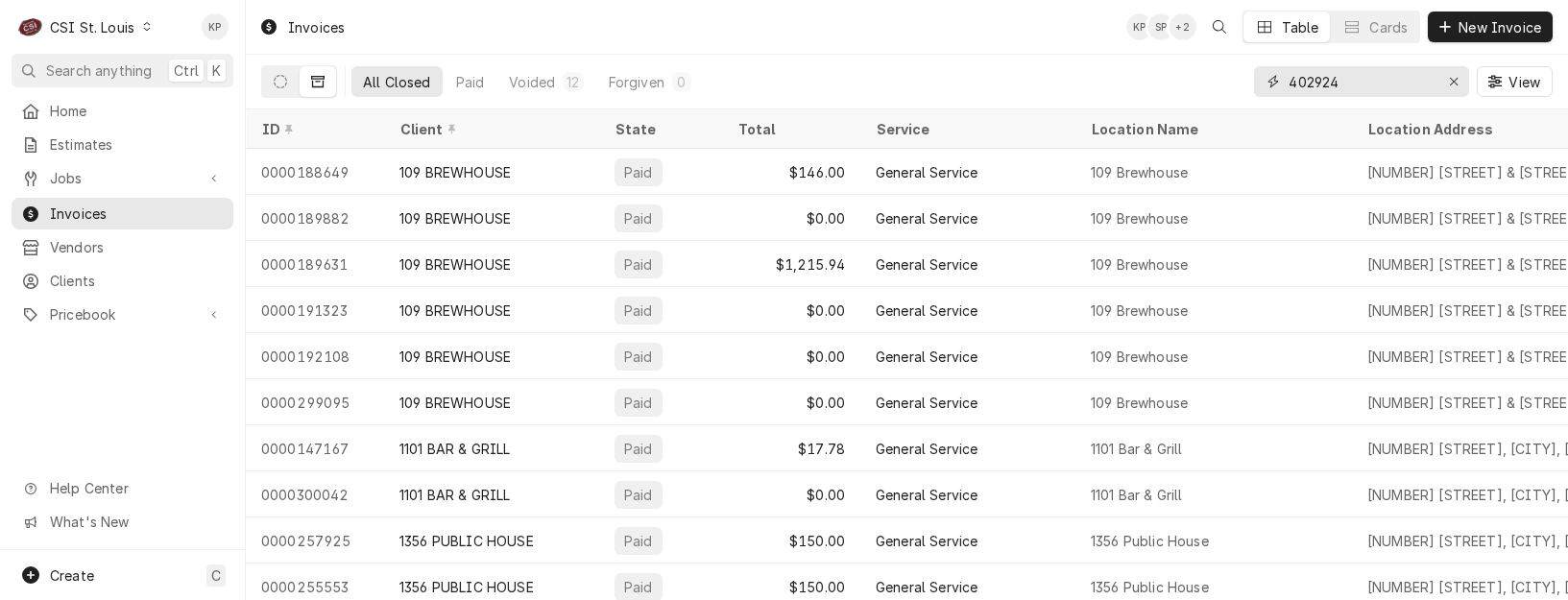 type on "402924" 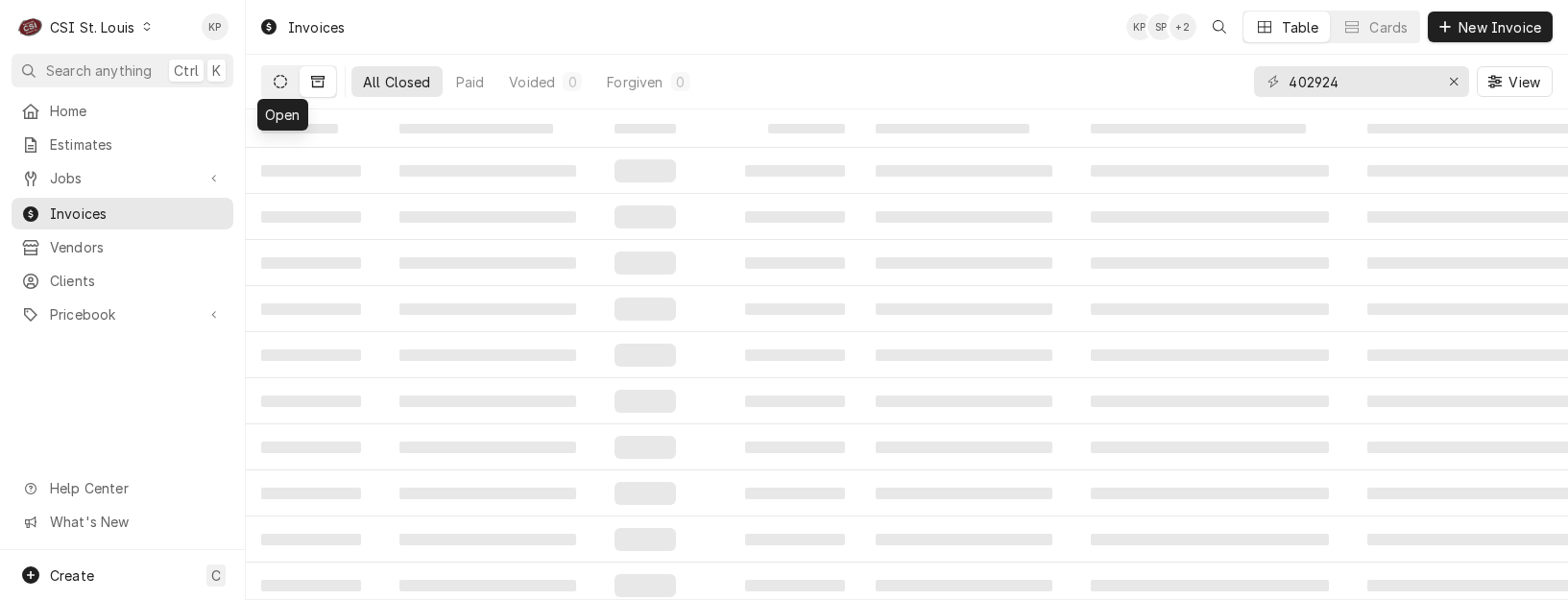 click 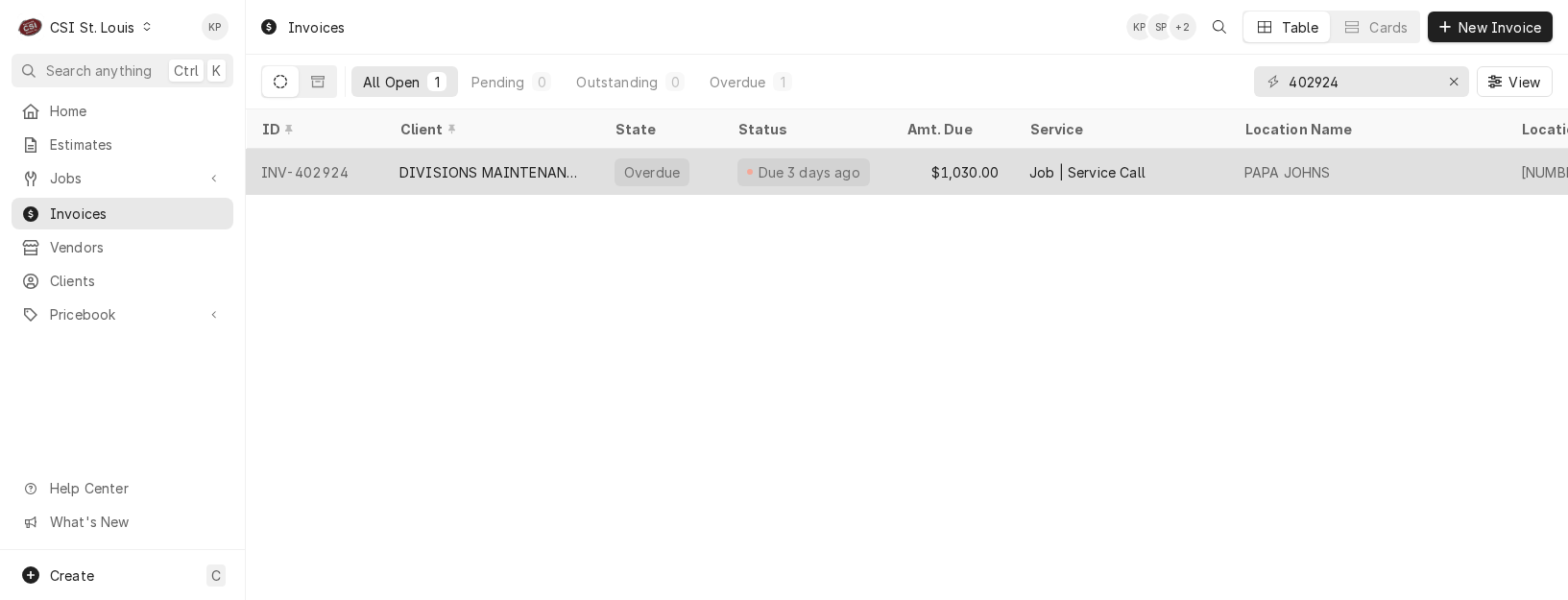 click on "INV-402924" at bounding box center (315, 172) 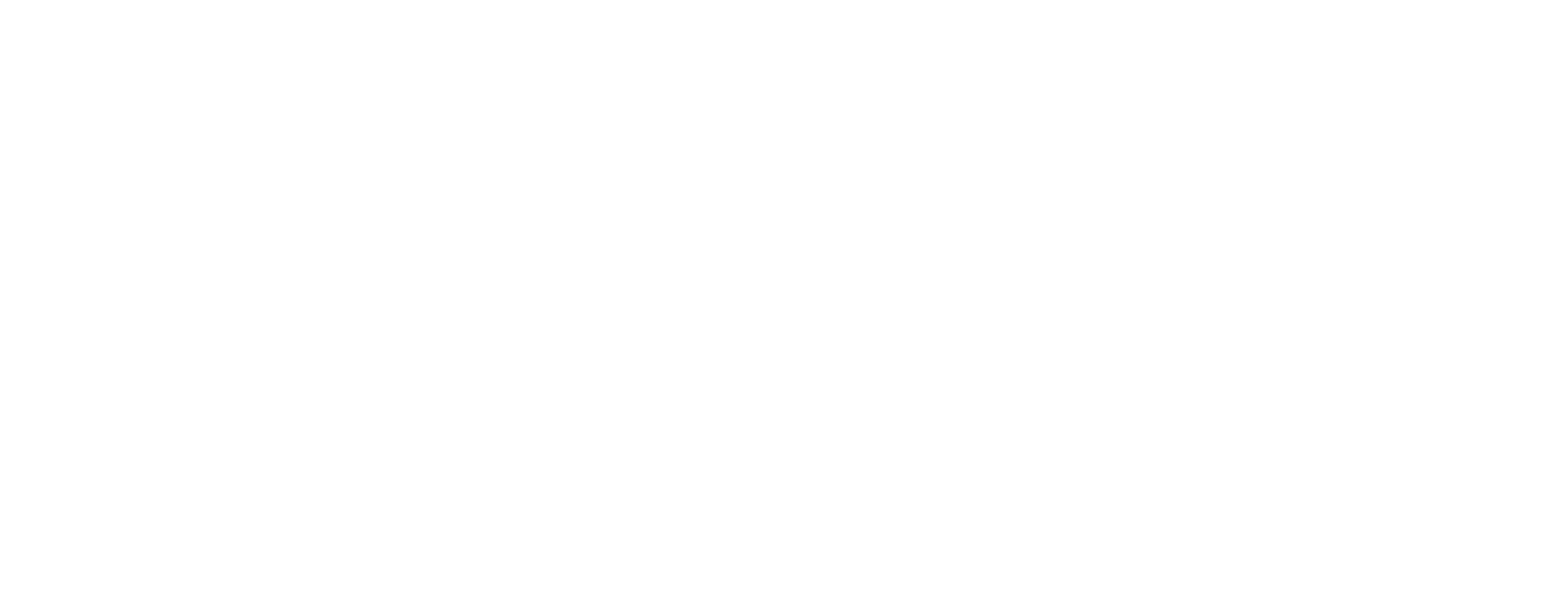 scroll, scrollTop: 0, scrollLeft: 0, axis: both 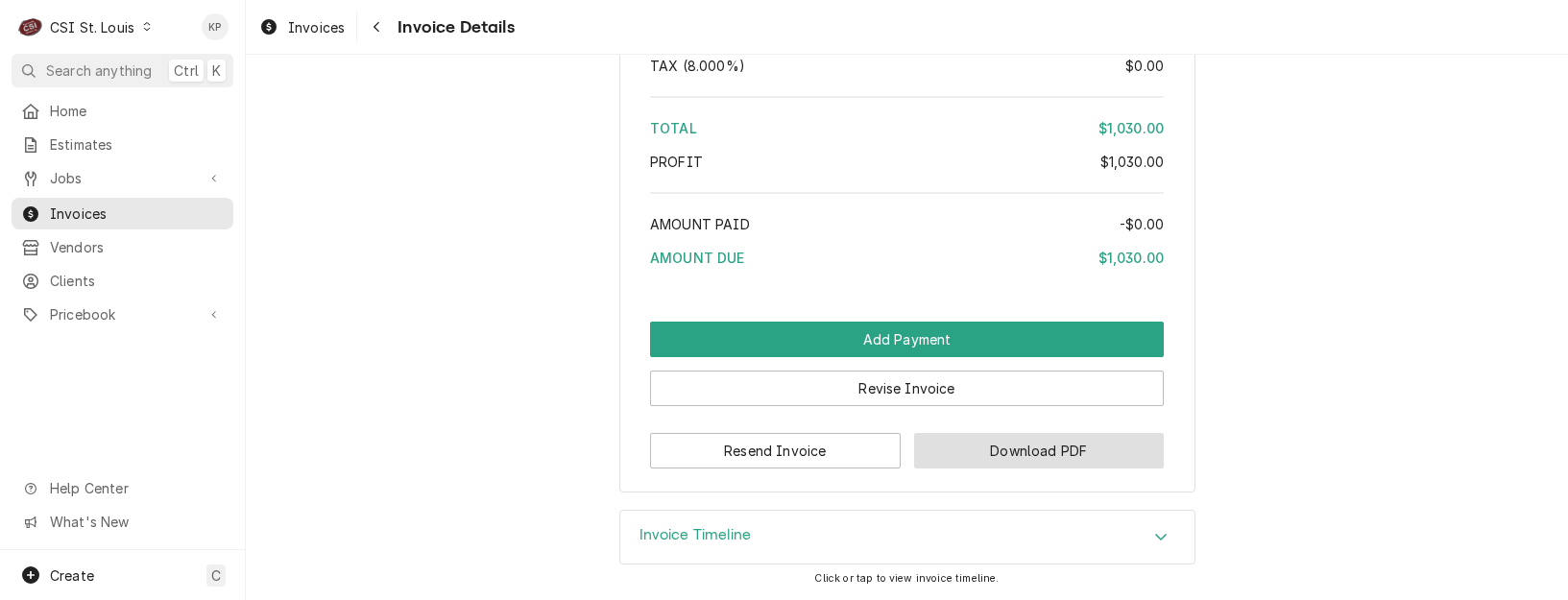 click on "Download PDF" at bounding box center (1039, 450) 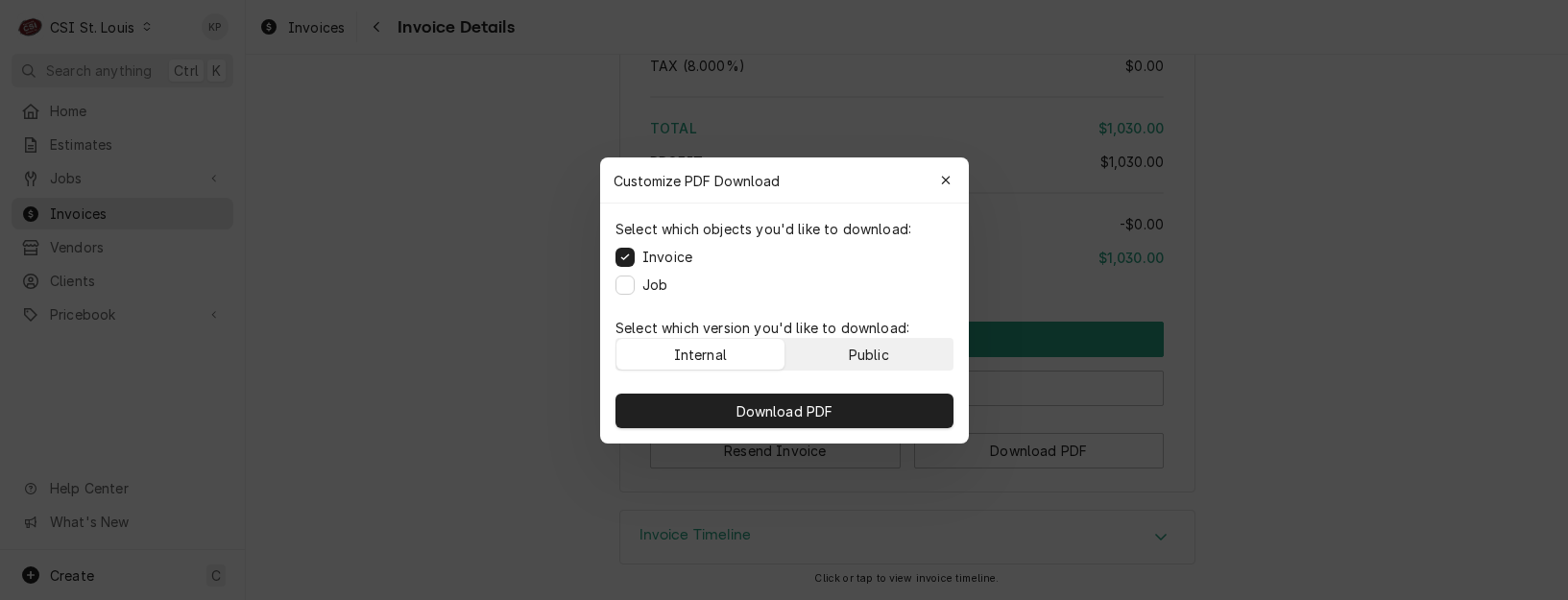 click on "Public" at bounding box center (868, 354) 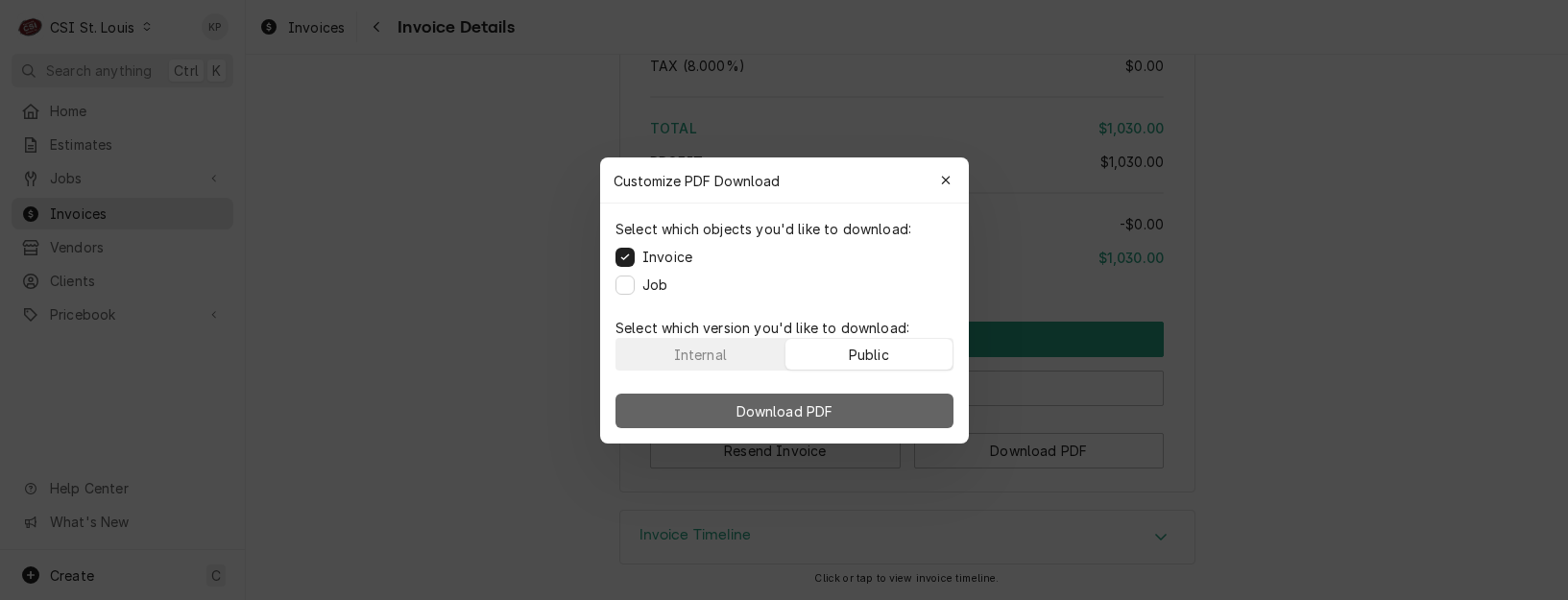 click on "Download PDF" at bounding box center (784, 411) 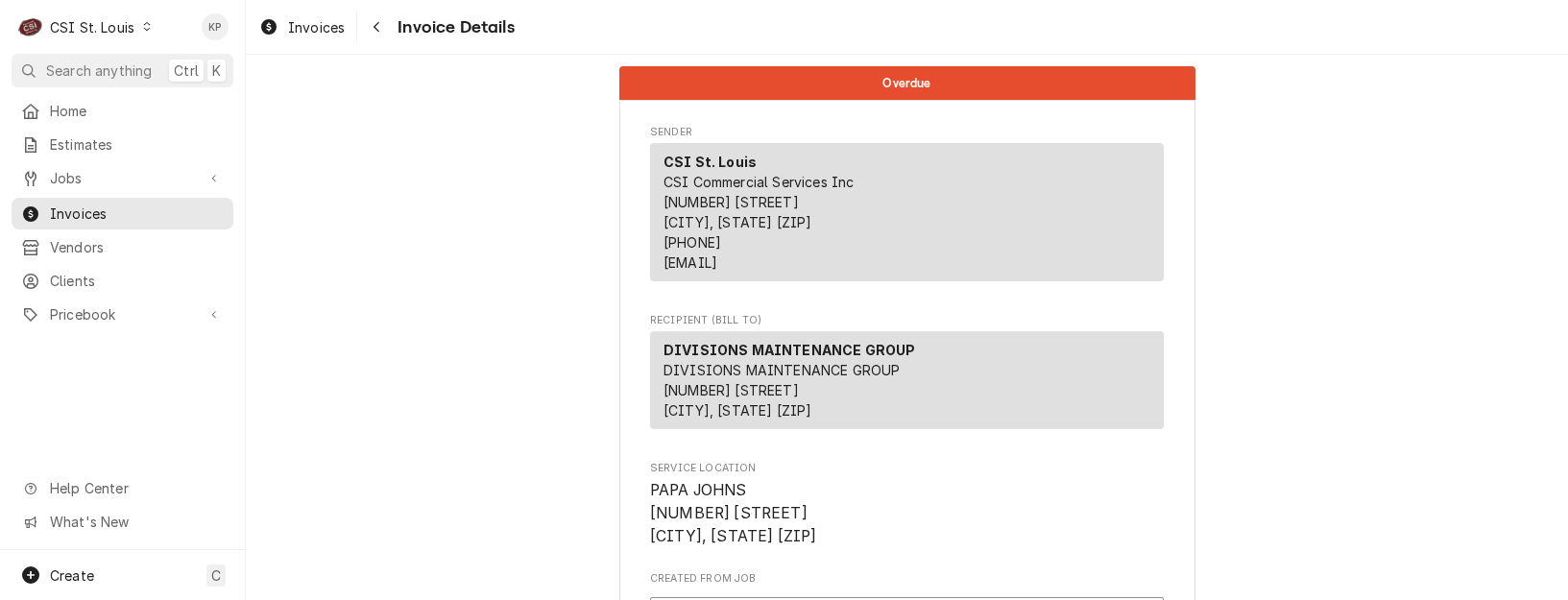 scroll, scrollTop: 0, scrollLeft: 0, axis: both 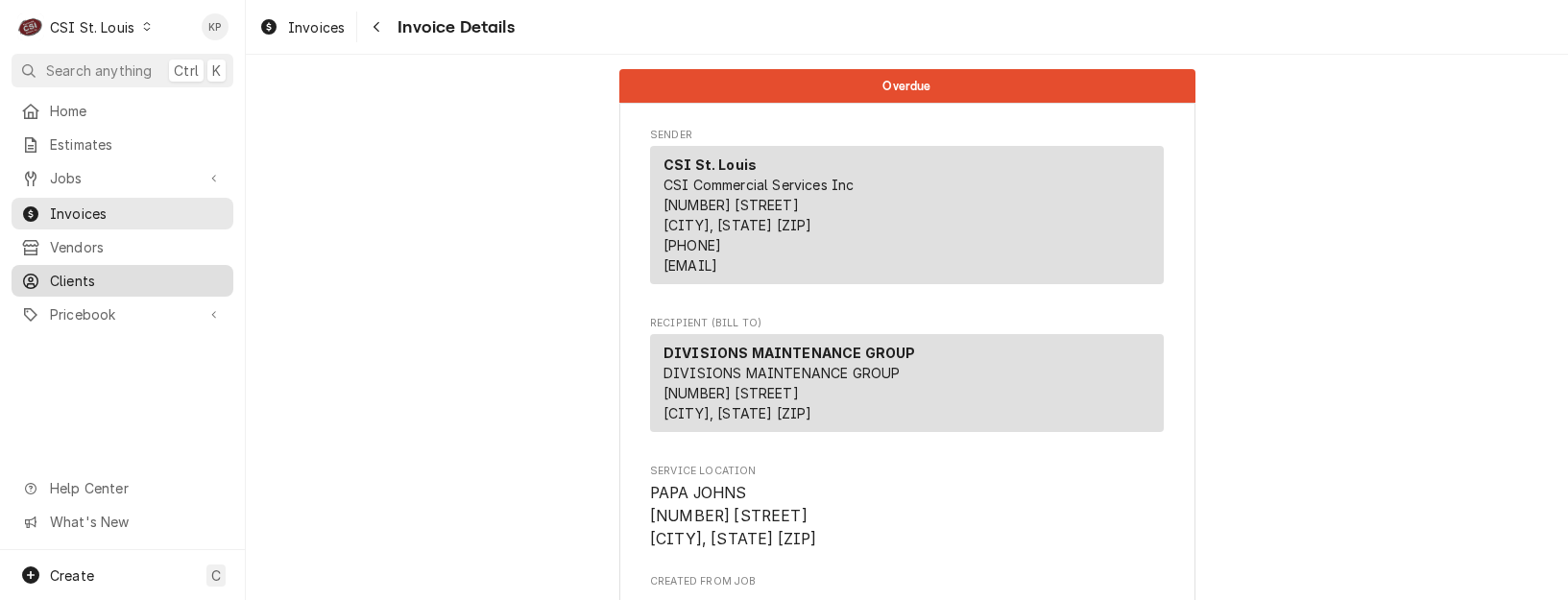 click on "Clients" at bounding box center (136, 280) 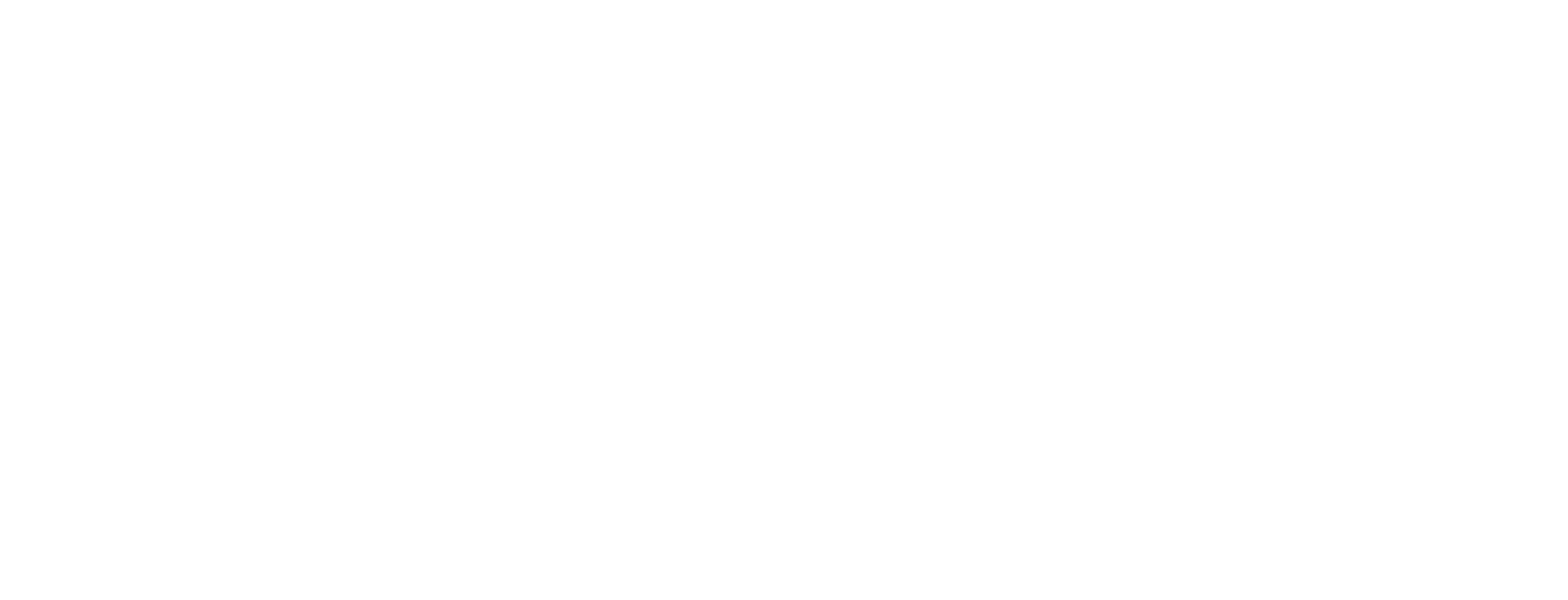 scroll, scrollTop: 0, scrollLeft: 0, axis: both 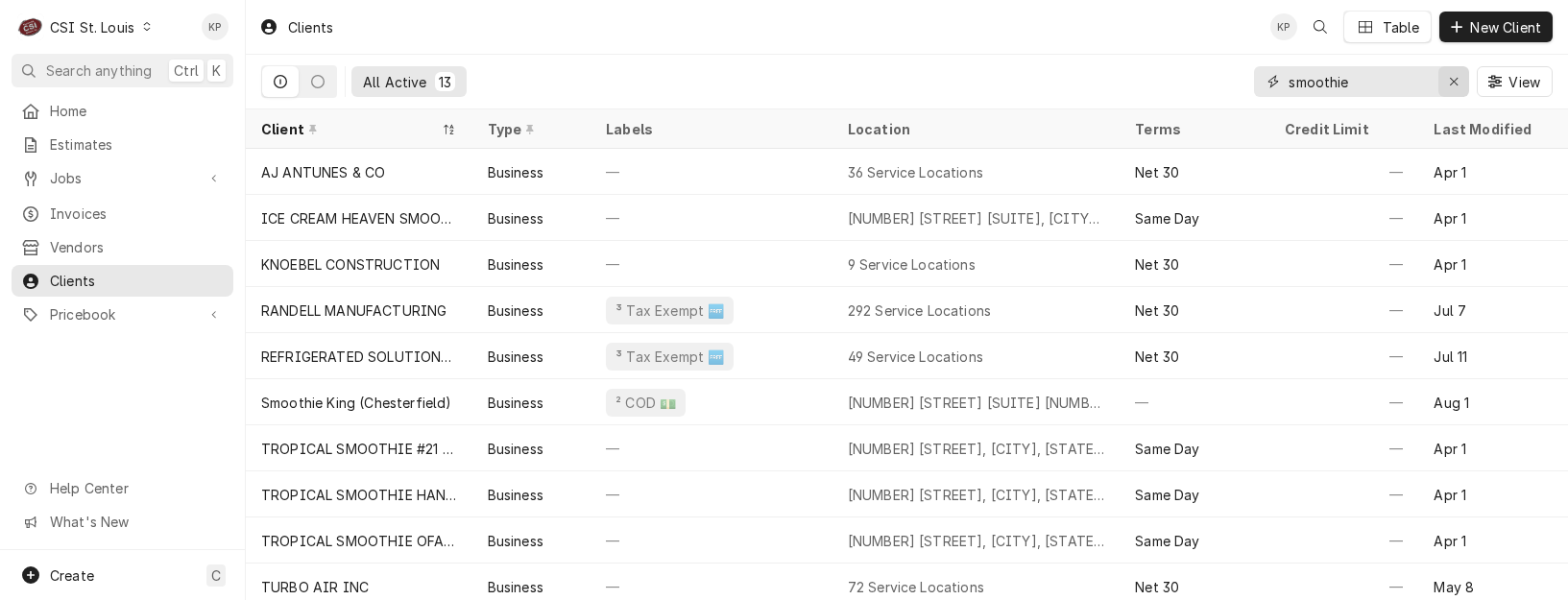 click 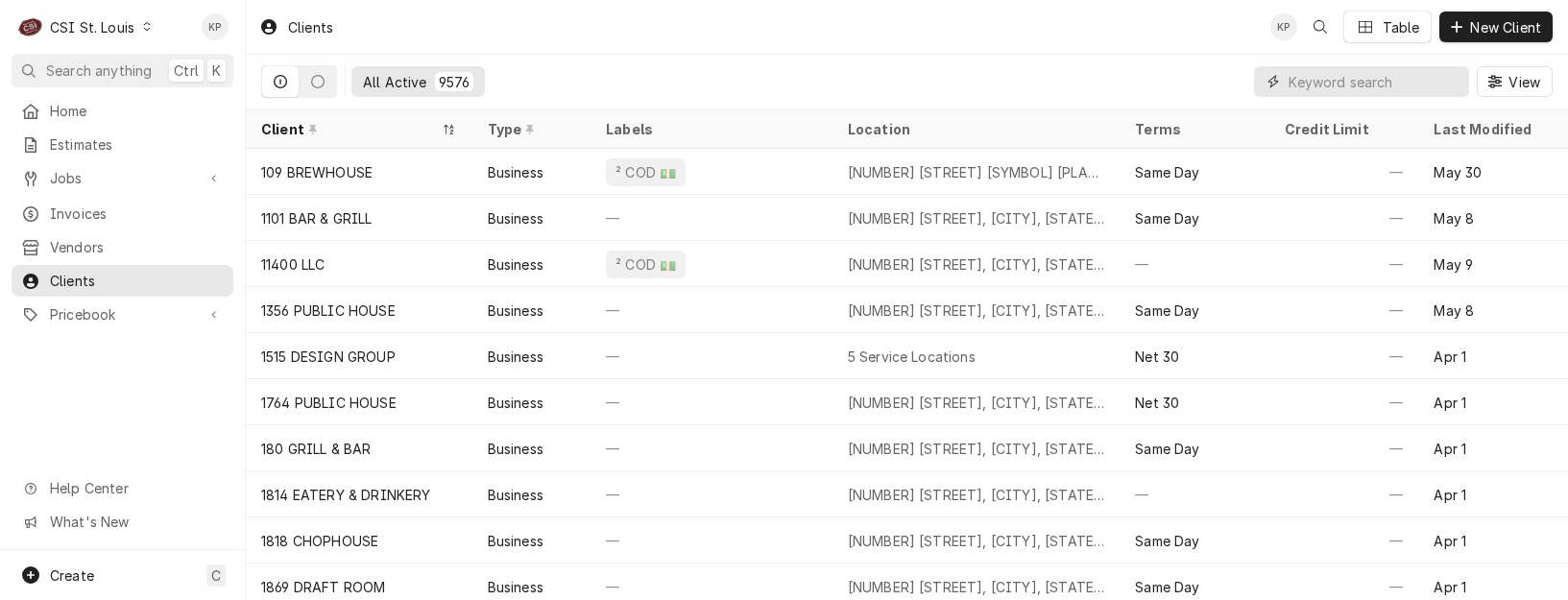 paste on "DIVISION MAINTENANCE GROUP - DMG" 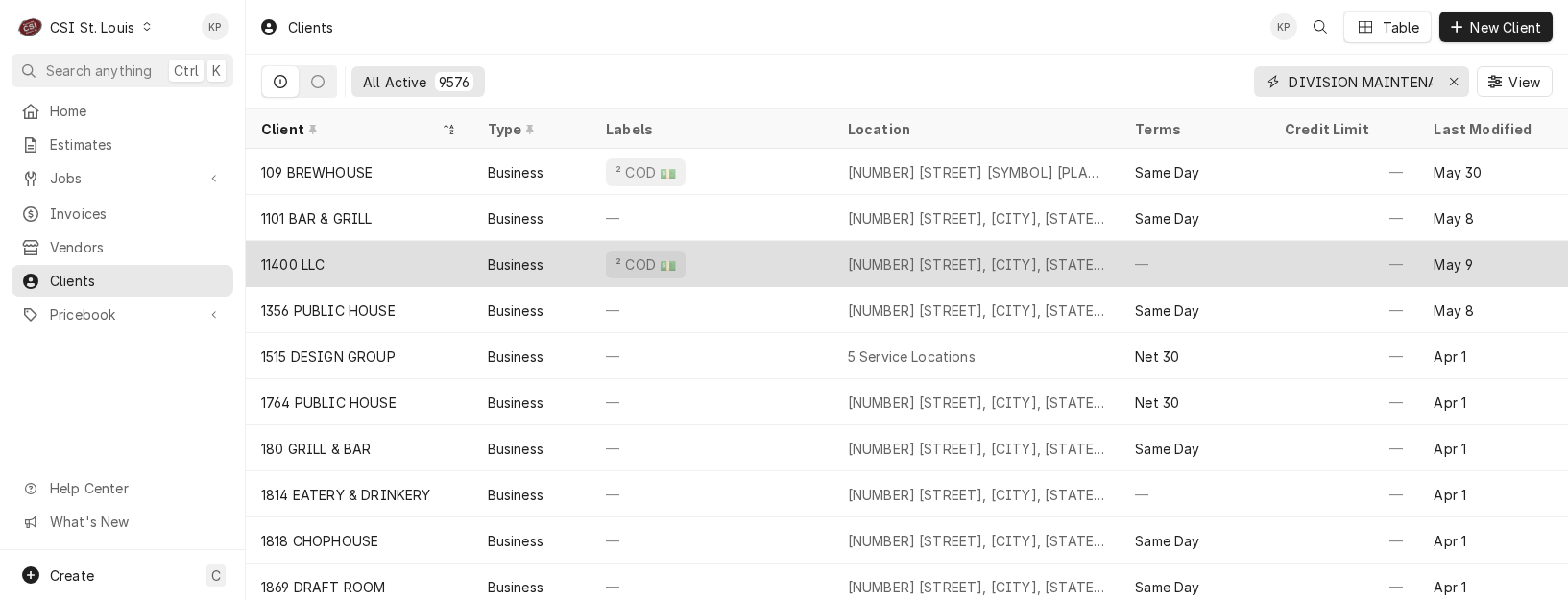 scroll, scrollTop: 0, scrollLeft: 131, axis: horizontal 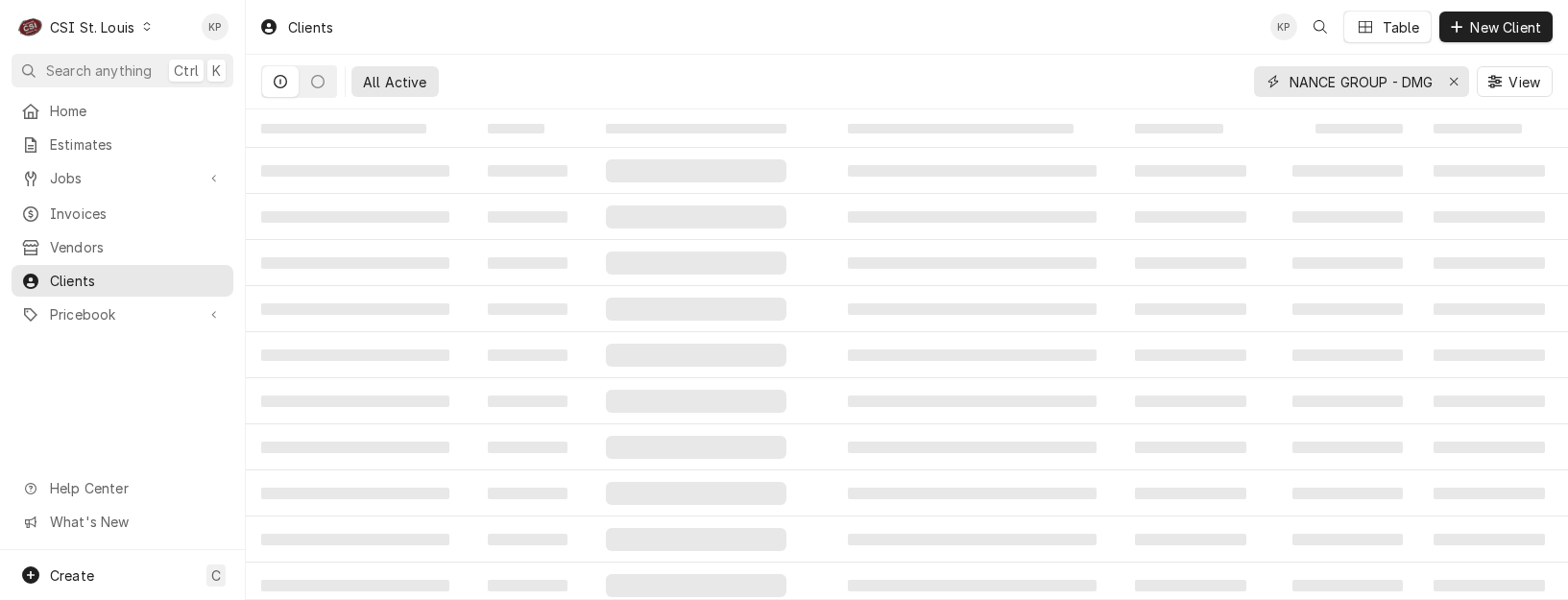type on "DIVISION MAINTENANCE GROUP - DMG" 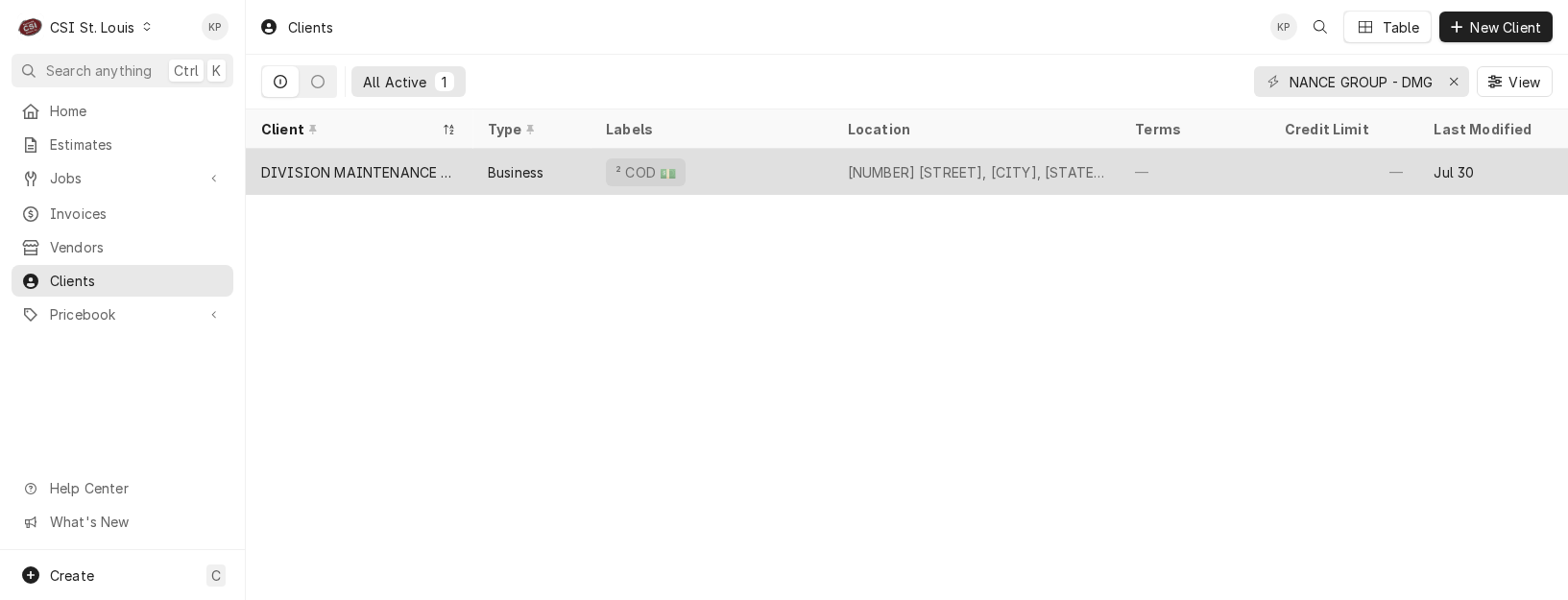 scroll, scrollTop: 0, scrollLeft: 0, axis: both 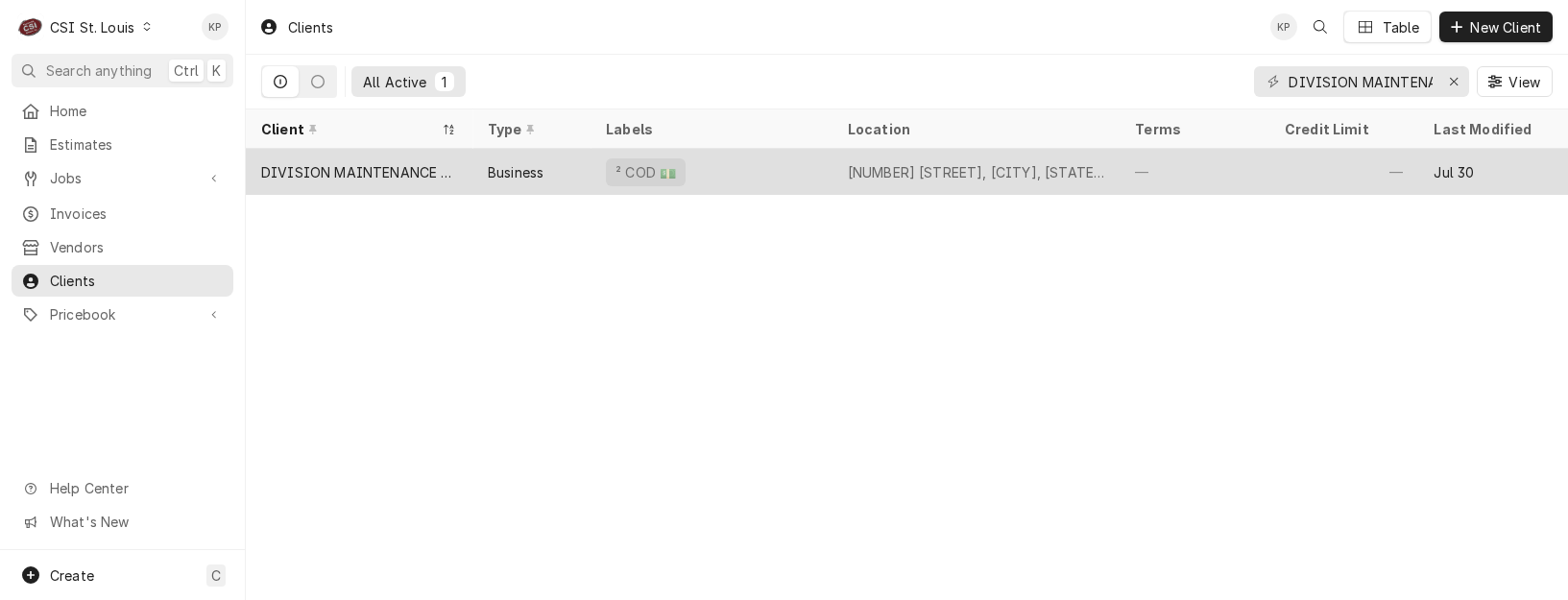 click on "DIVISION MAINTENANCE GROUP - DMG" at bounding box center (359, 172) 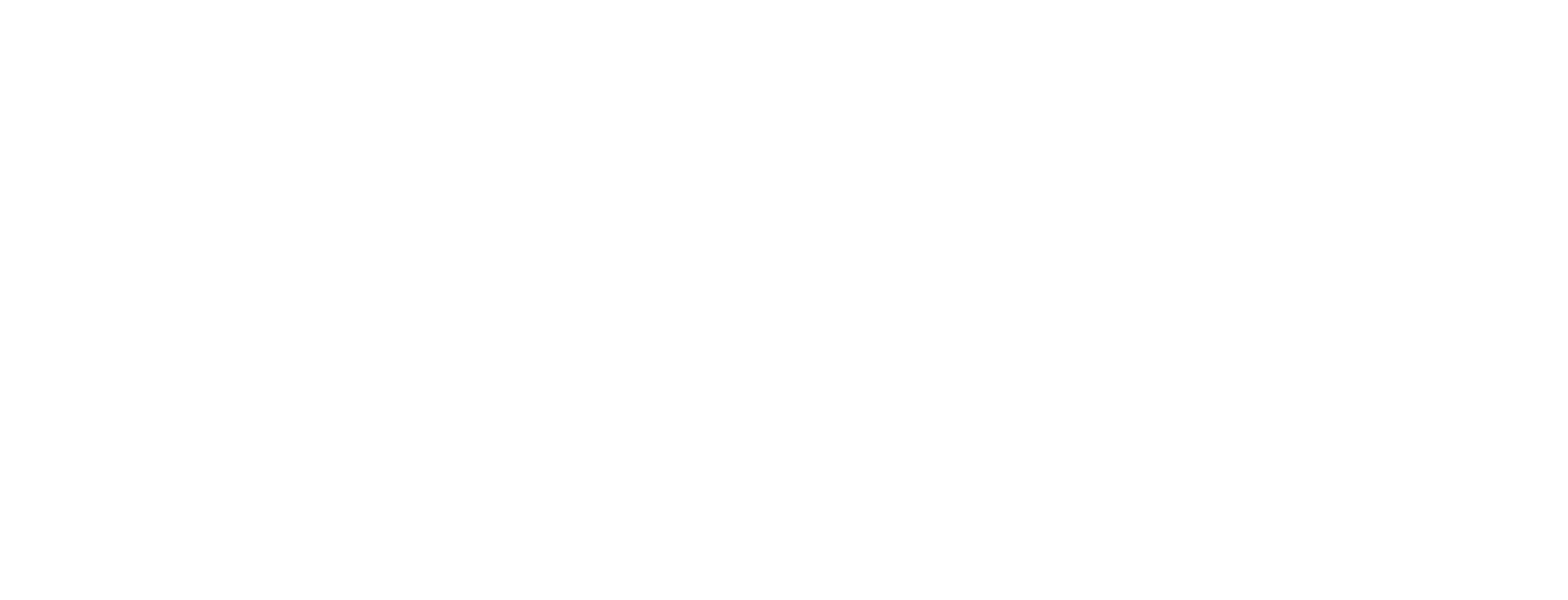 scroll, scrollTop: 0, scrollLeft: 0, axis: both 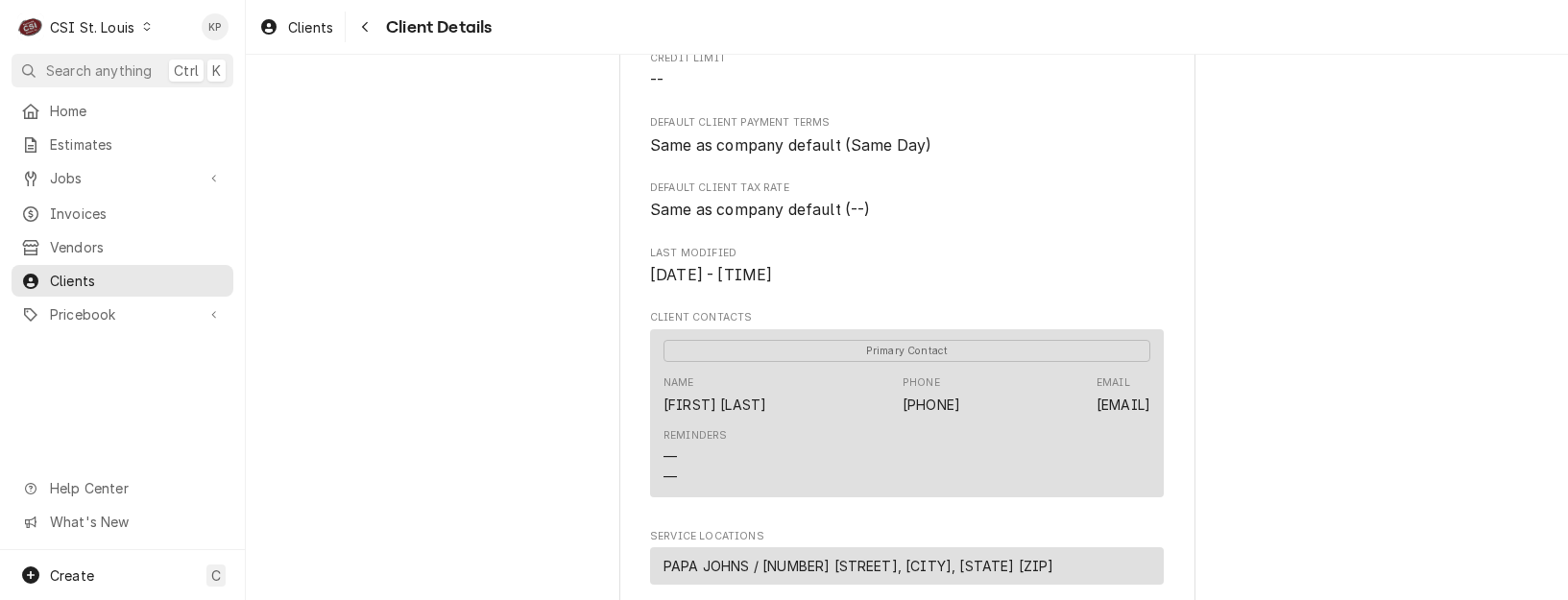 drag, startPoint x: 962, startPoint y: 458, endPoint x: 1242, endPoint y: 463, distance: 280.04464 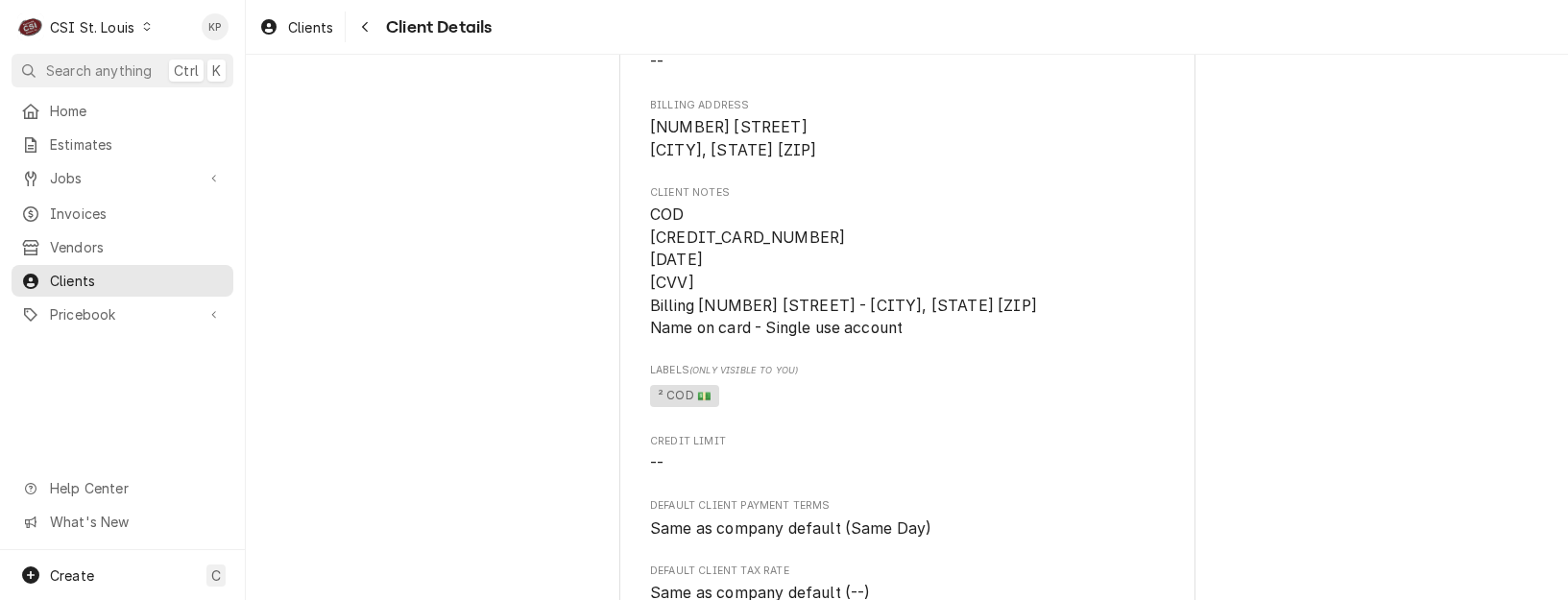 scroll, scrollTop: 192, scrollLeft: 0, axis: vertical 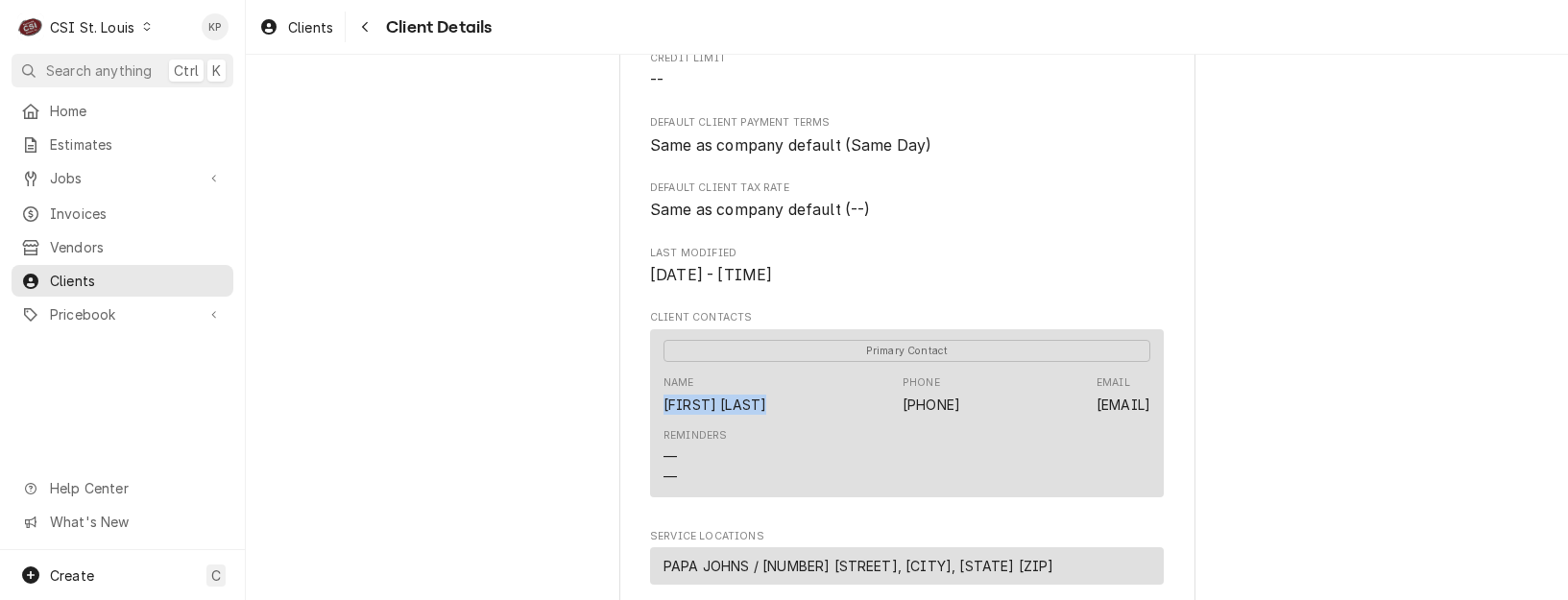 drag, startPoint x: 759, startPoint y: 407, endPoint x: 647, endPoint y: 407, distance: 112 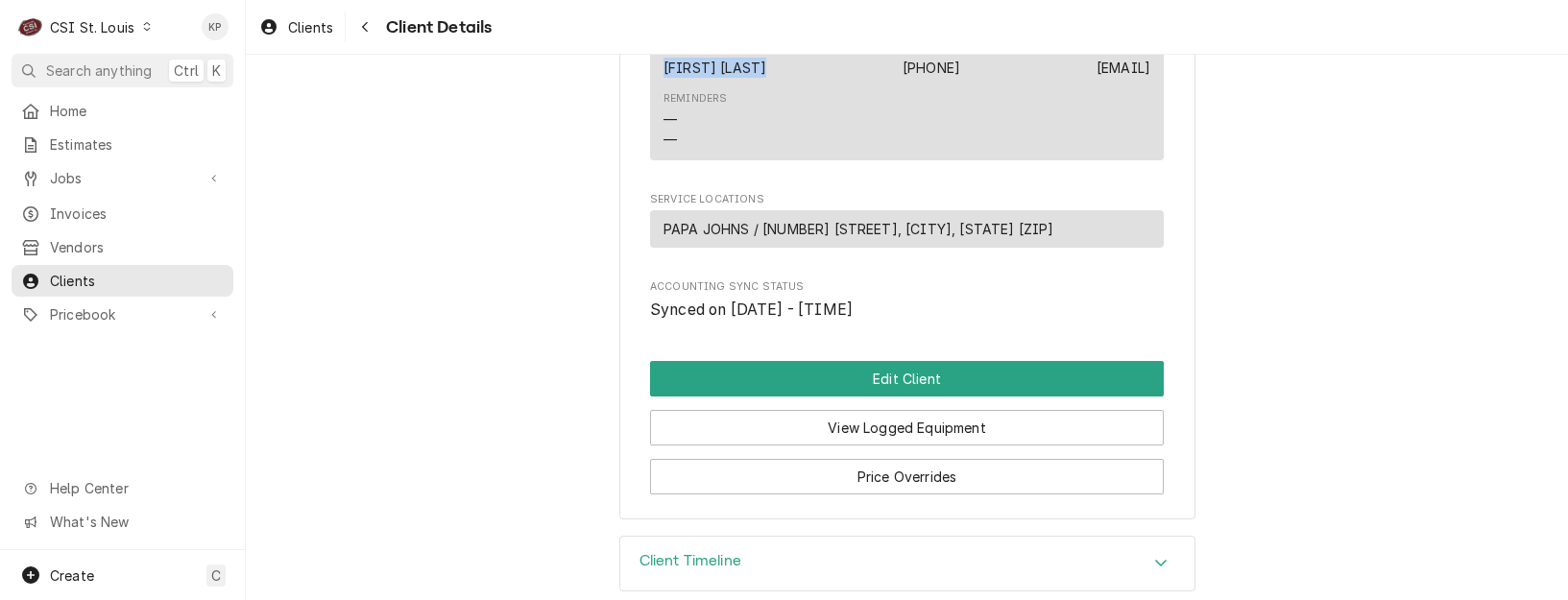 scroll, scrollTop: 940, scrollLeft: 0, axis: vertical 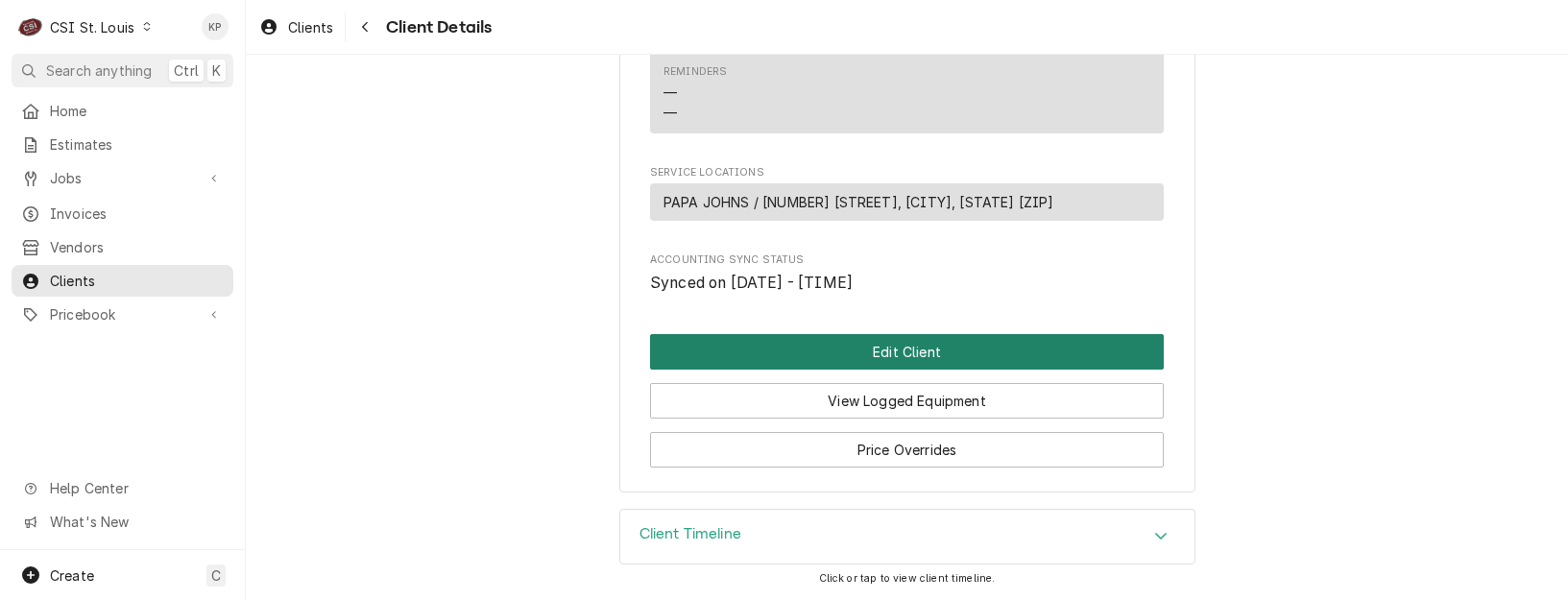 click on "Edit Client" at bounding box center (906, 351) 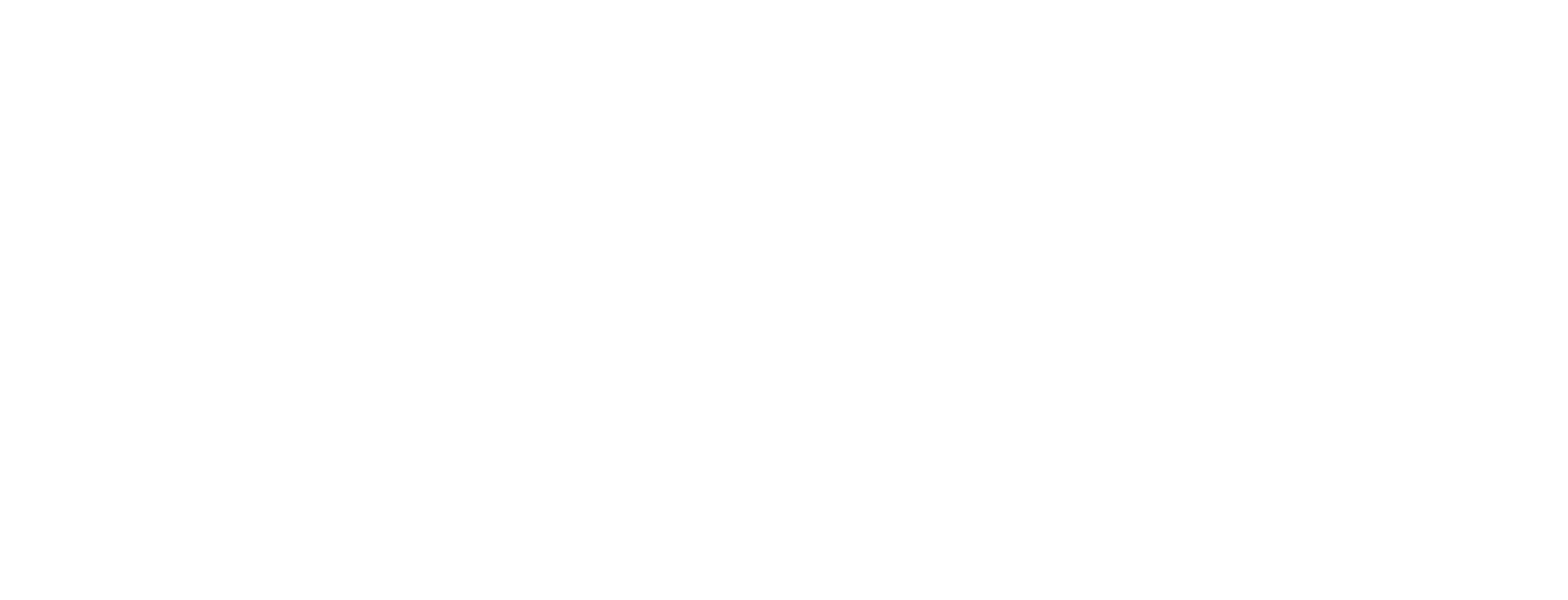 scroll, scrollTop: 0, scrollLeft: 0, axis: both 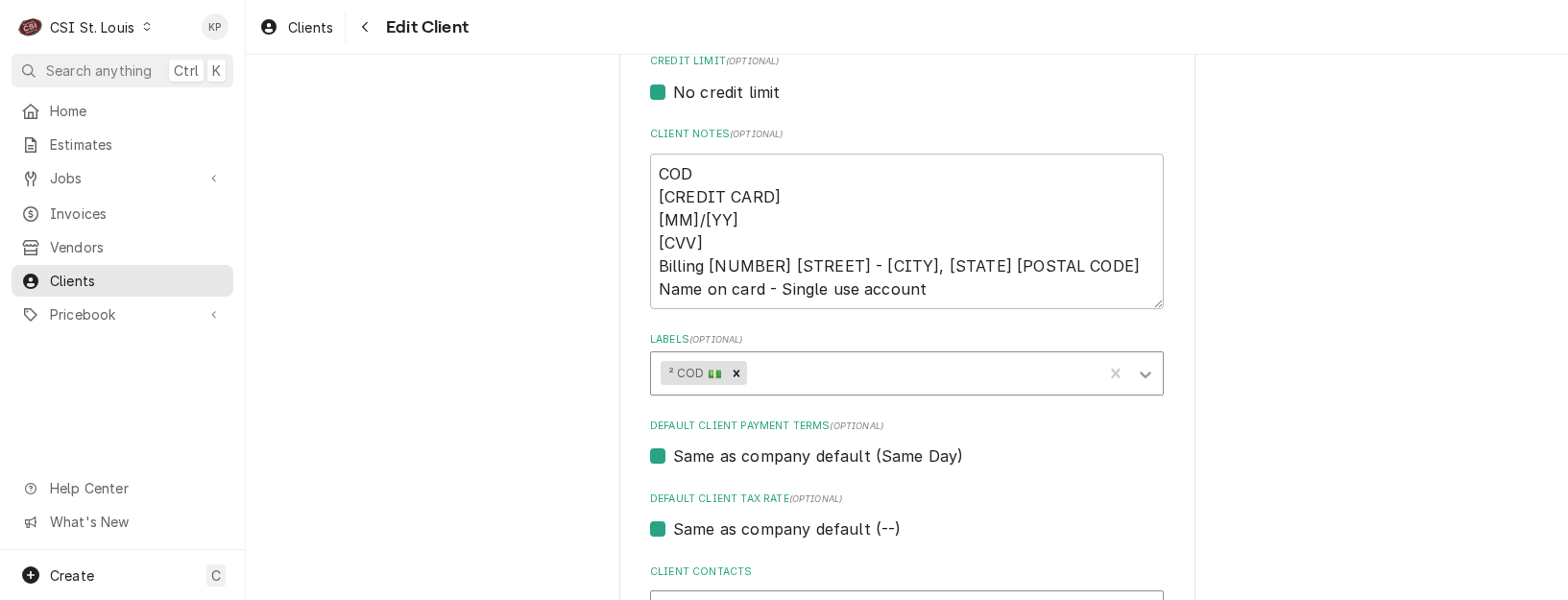 click 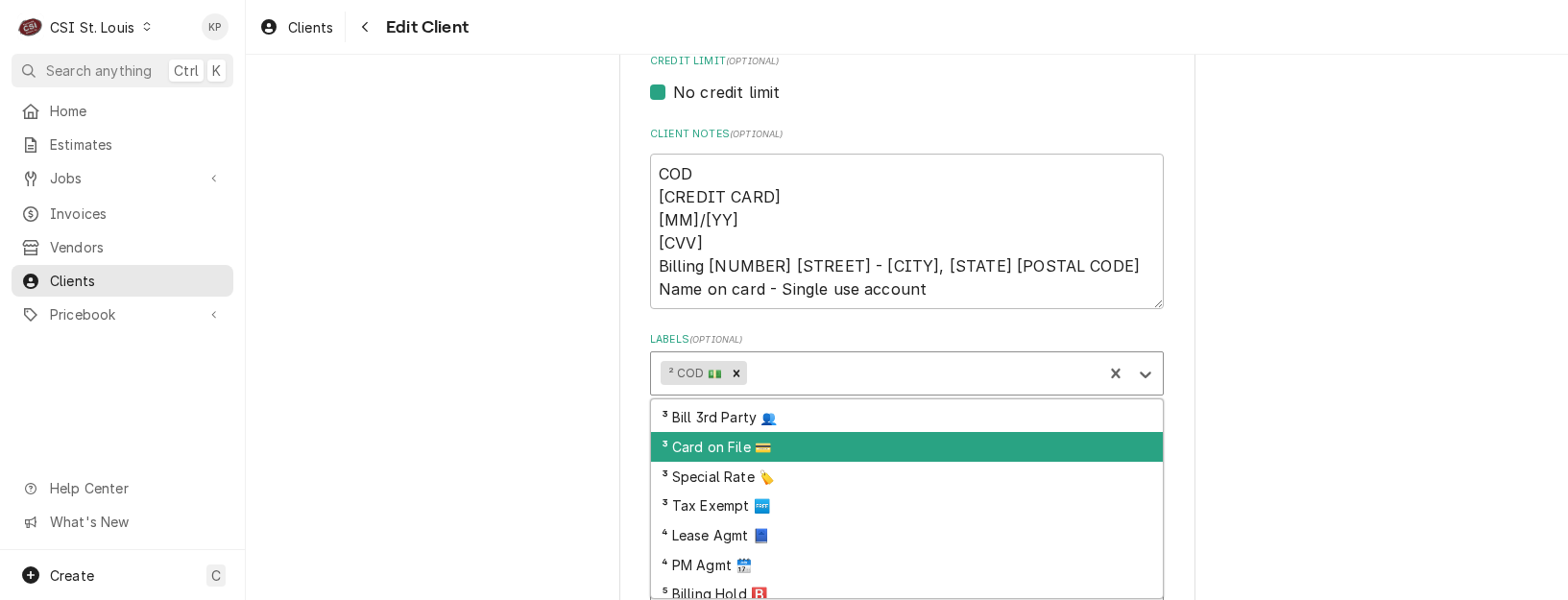 scroll, scrollTop: 125, scrollLeft: 0, axis: vertical 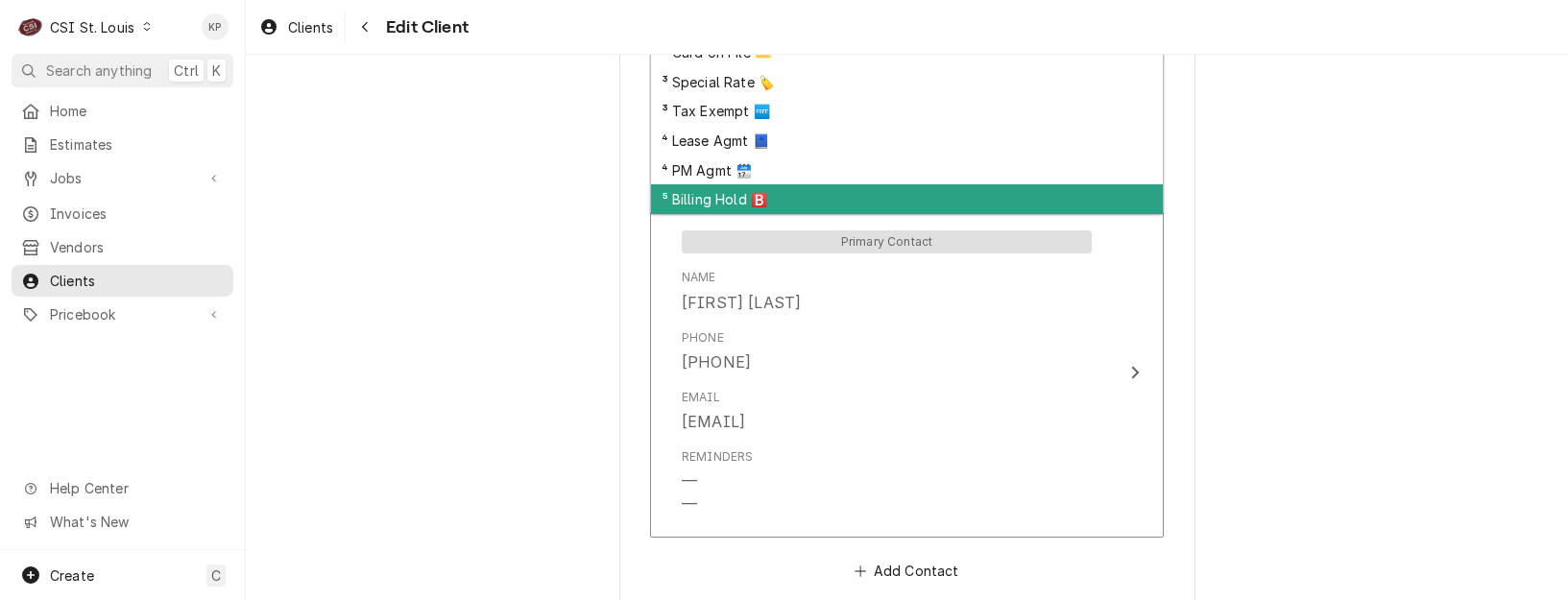 click on "⁵ Billing Hold 🅱️" at bounding box center [906, 199] 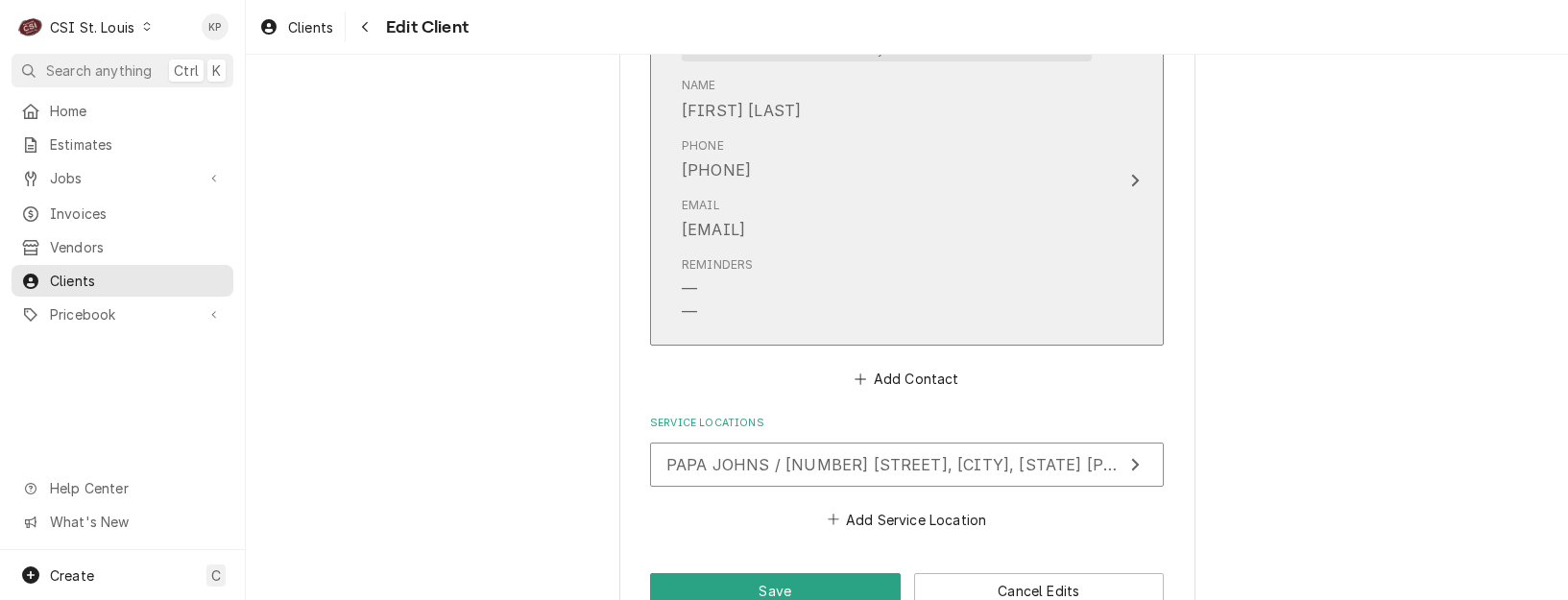 scroll, scrollTop: 1490, scrollLeft: 0, axis: vertical 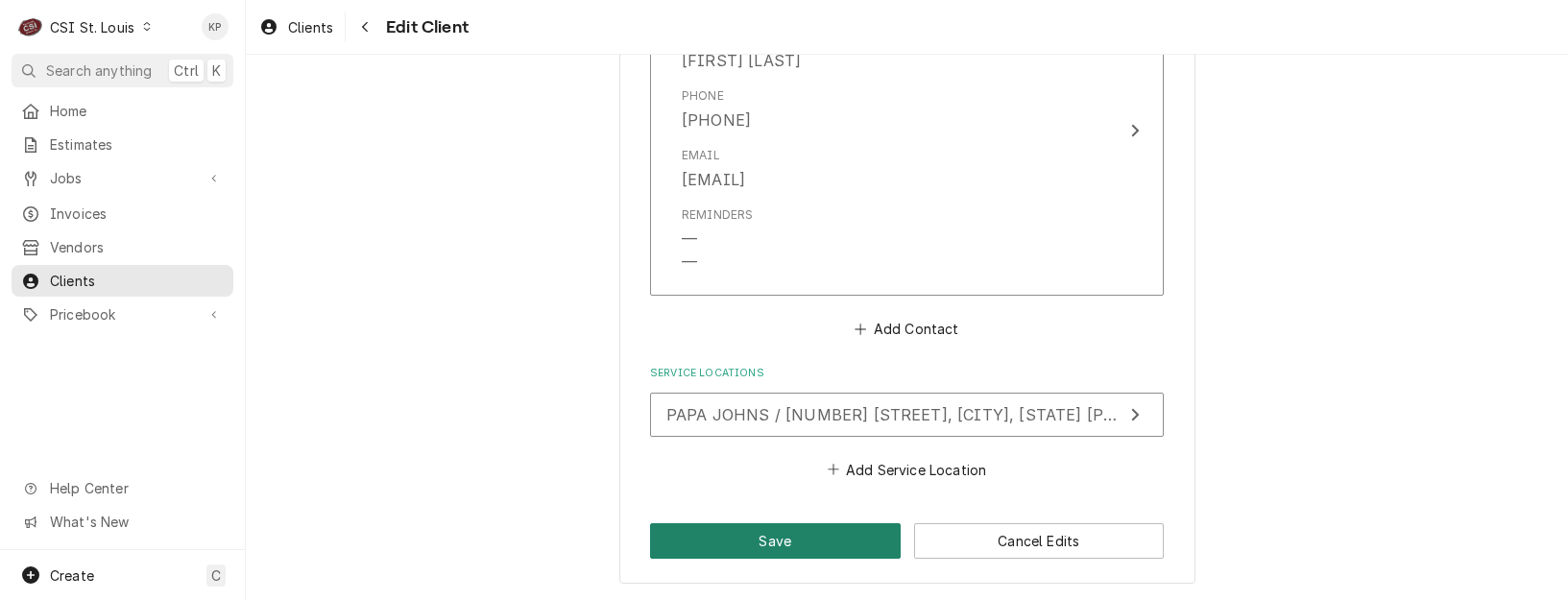 click on "Save" at bounding box center (775, 540) 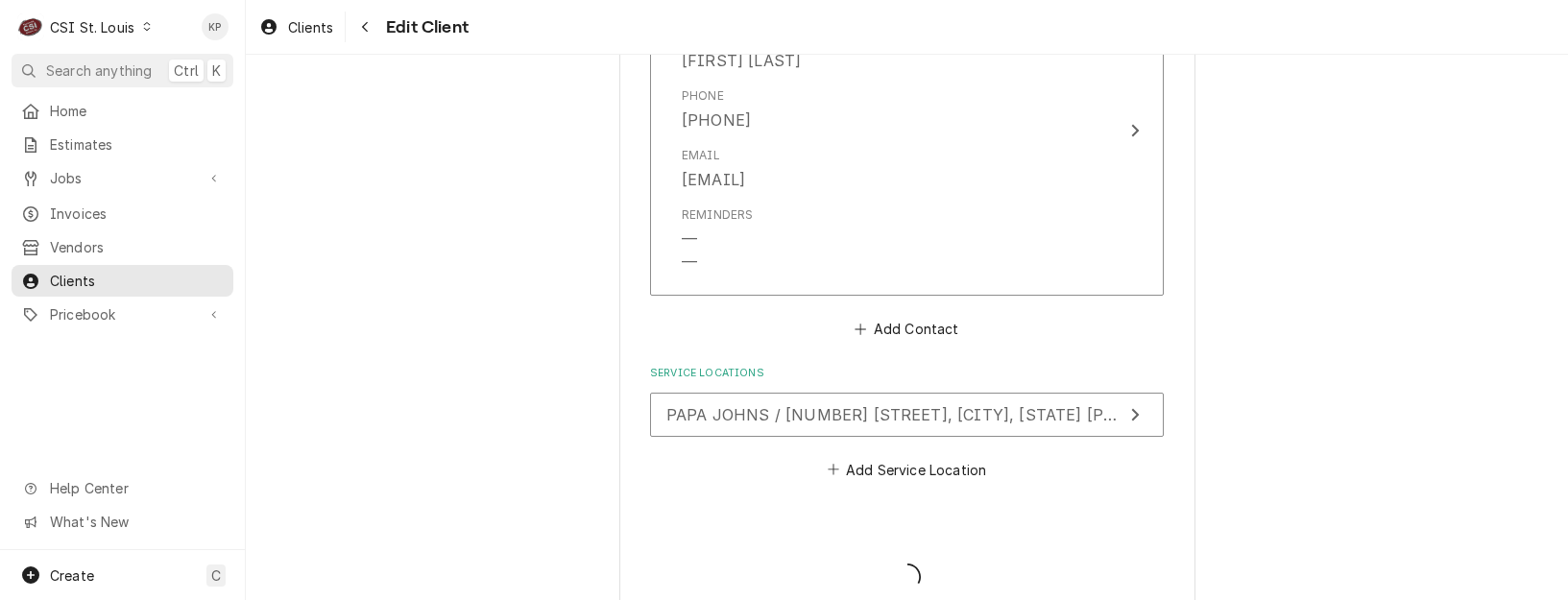 type on "x" 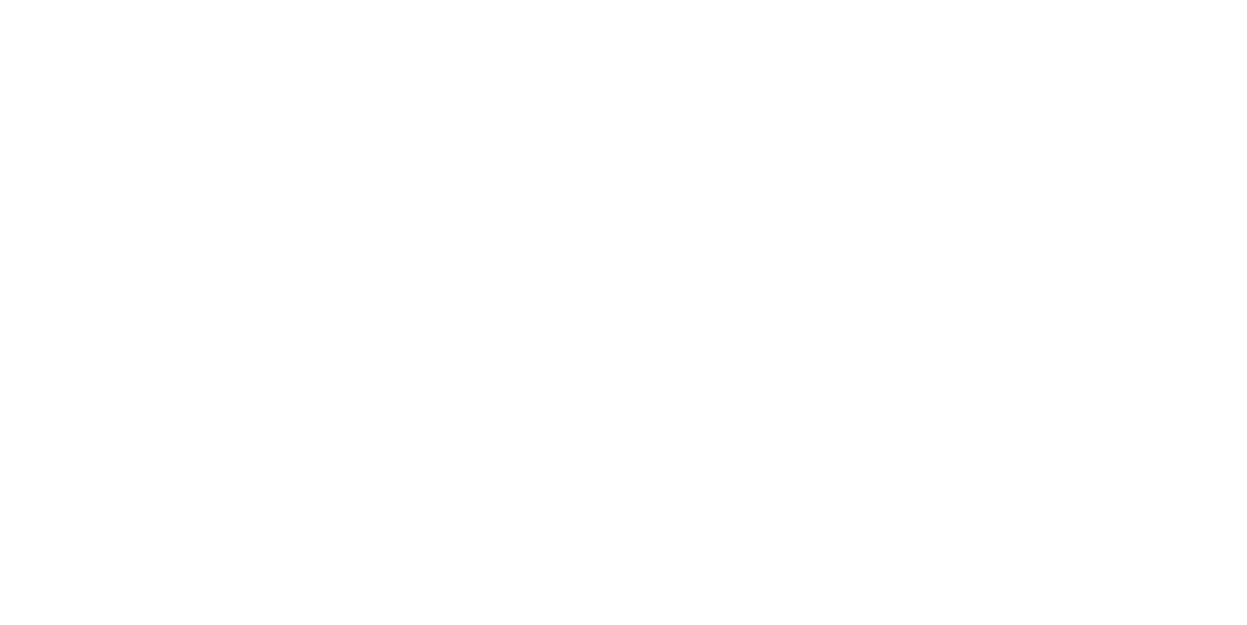 scroll, scrollTop: 0, scrollLeft: 0, axis: both 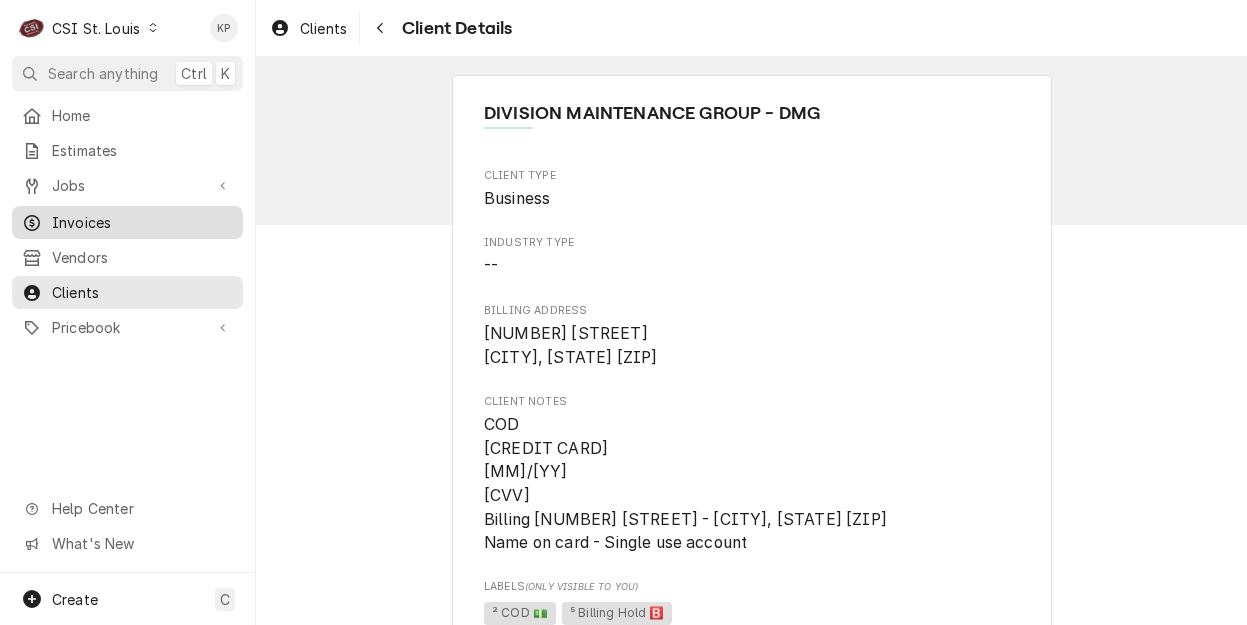 click on "Invoices" at bounding box center [142, 222] 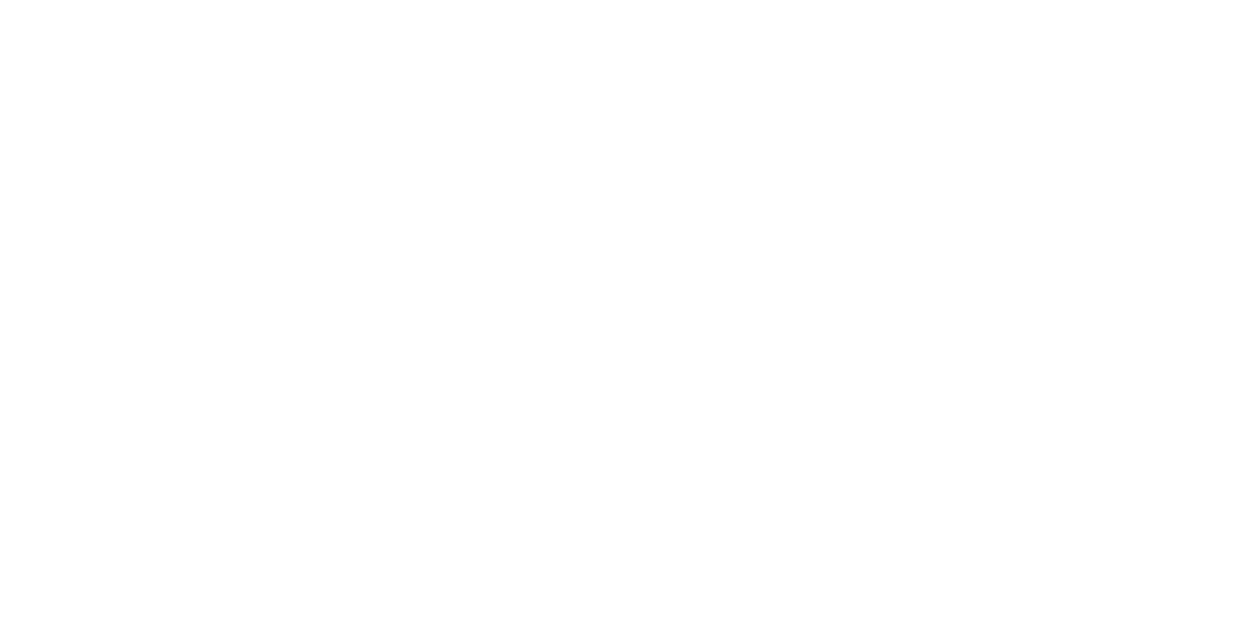 scroll, scrollTop: 0, scrollLeft: 0, axis: both 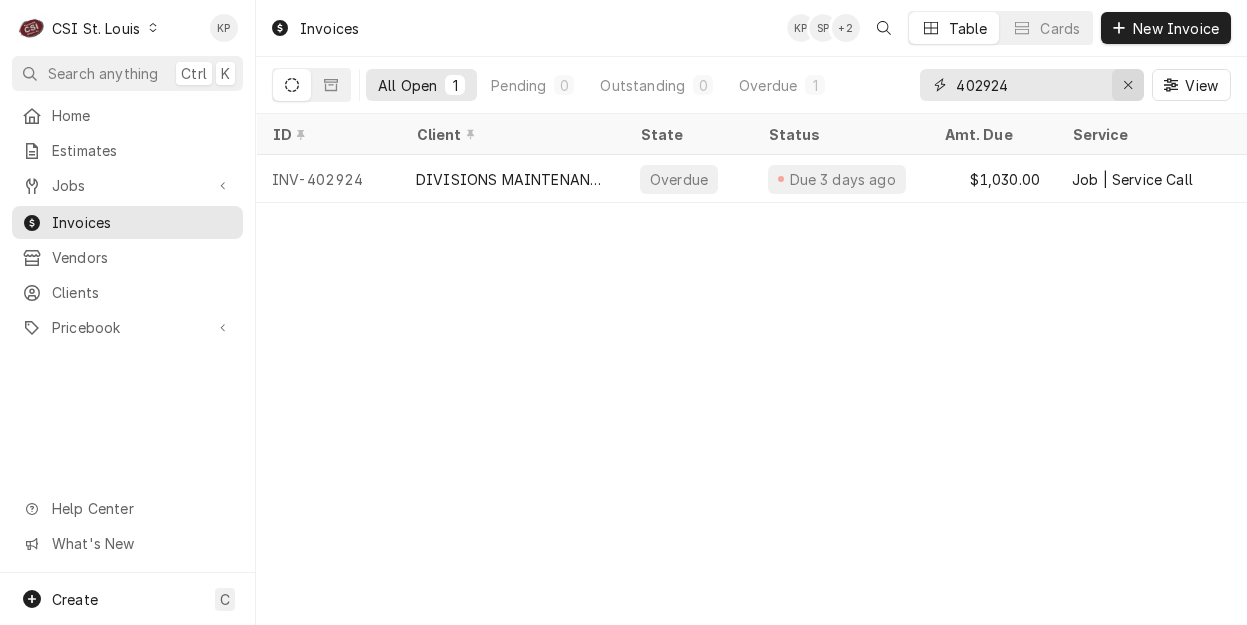 drag, startPoint x: 1122, startPoint y: 86, endPoint x: 1120, endPoint y: 97, distance: 11.18034 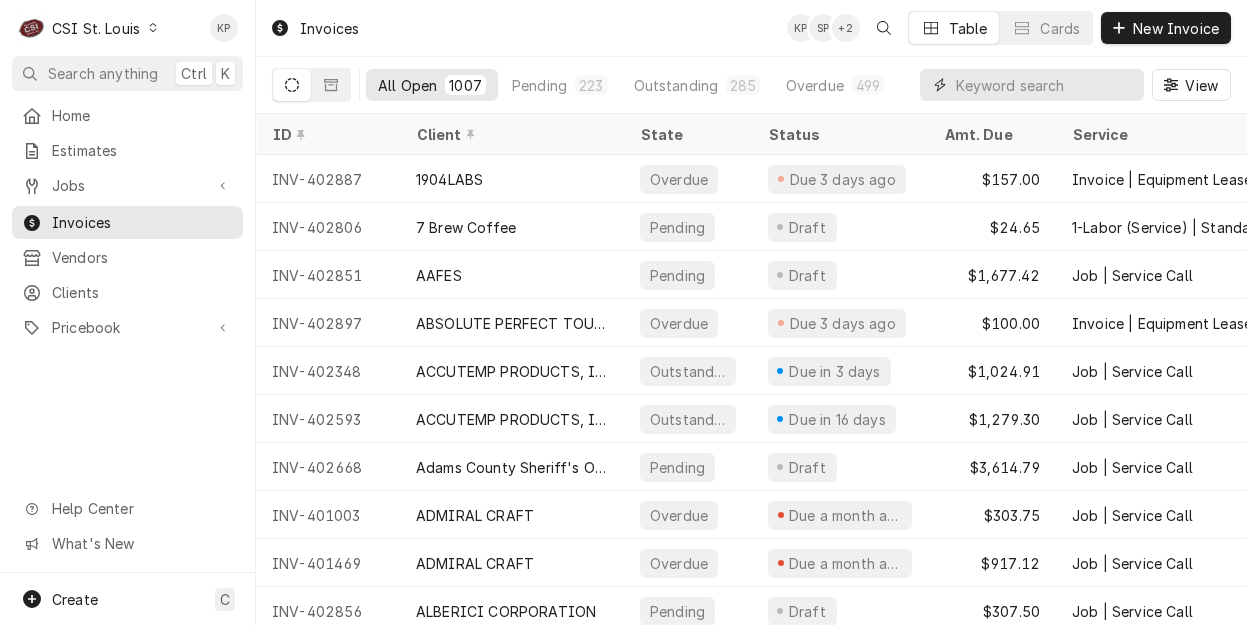 click at bounding box center [1045, 85] 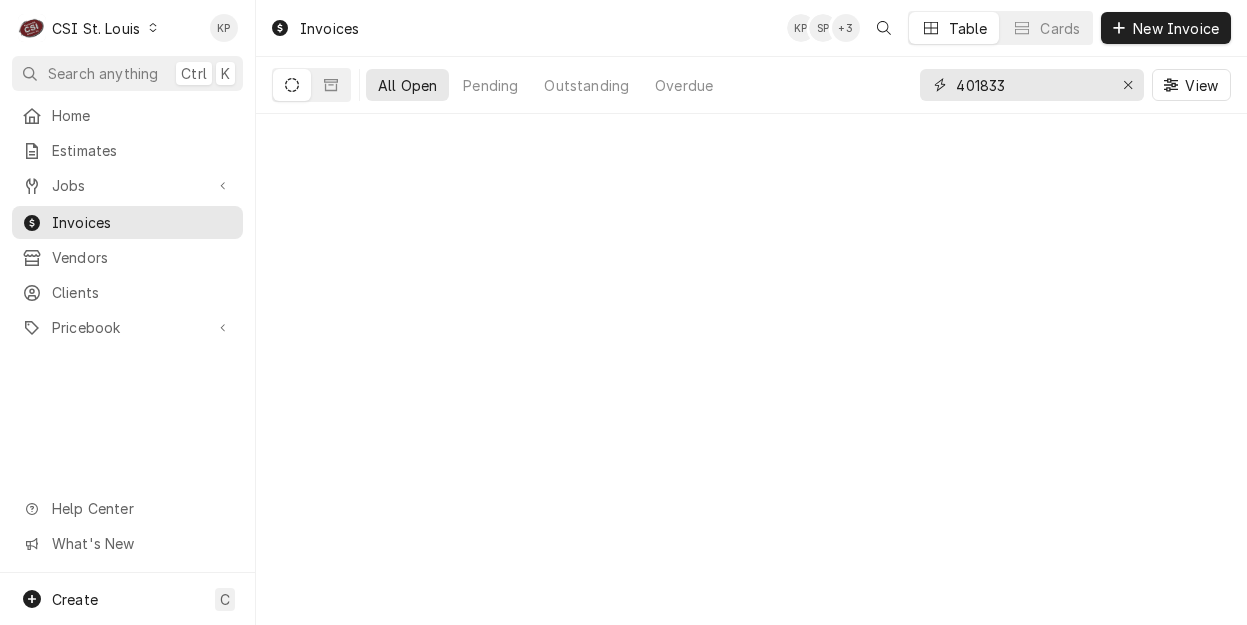 type on "401833" 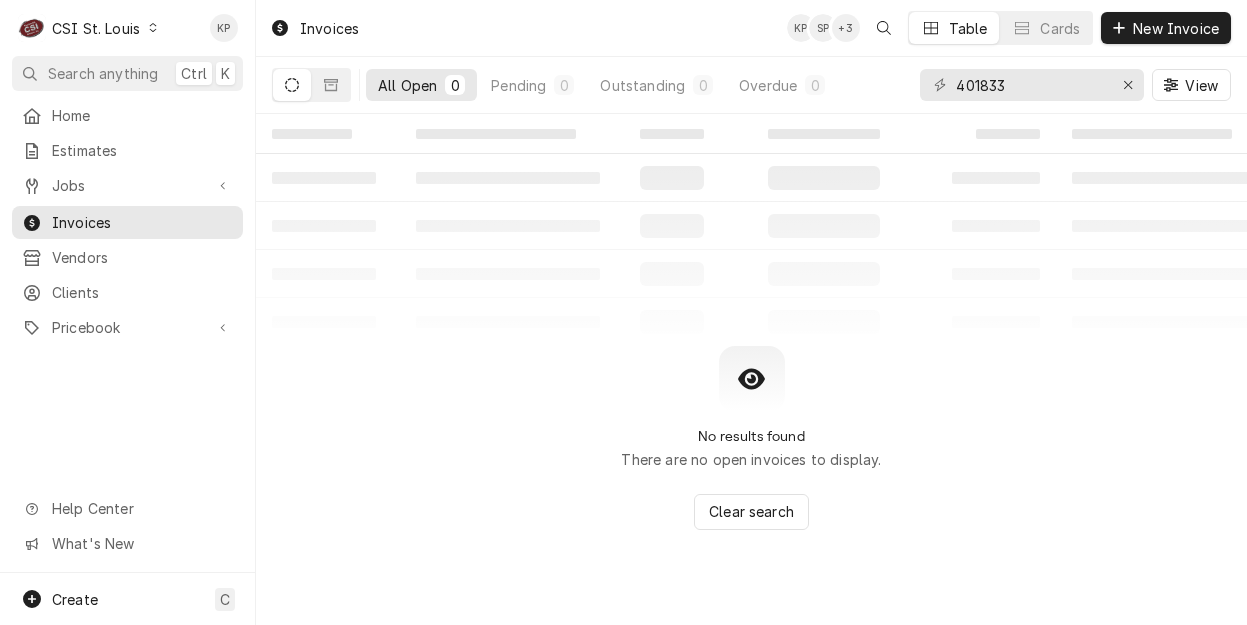click 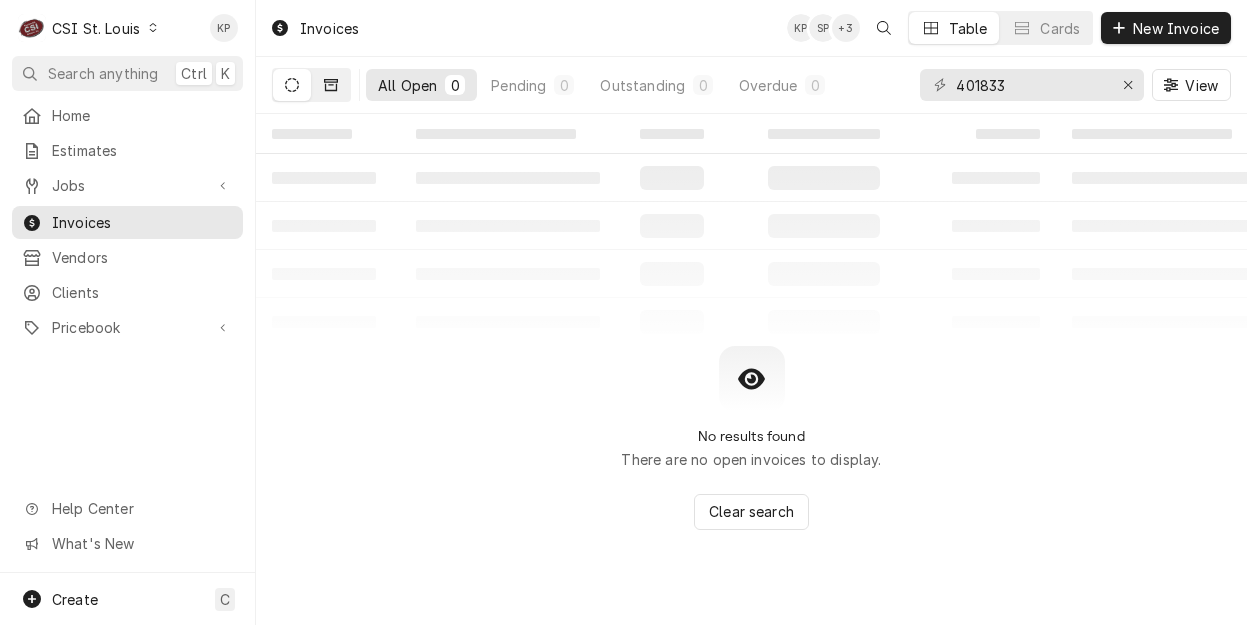 click 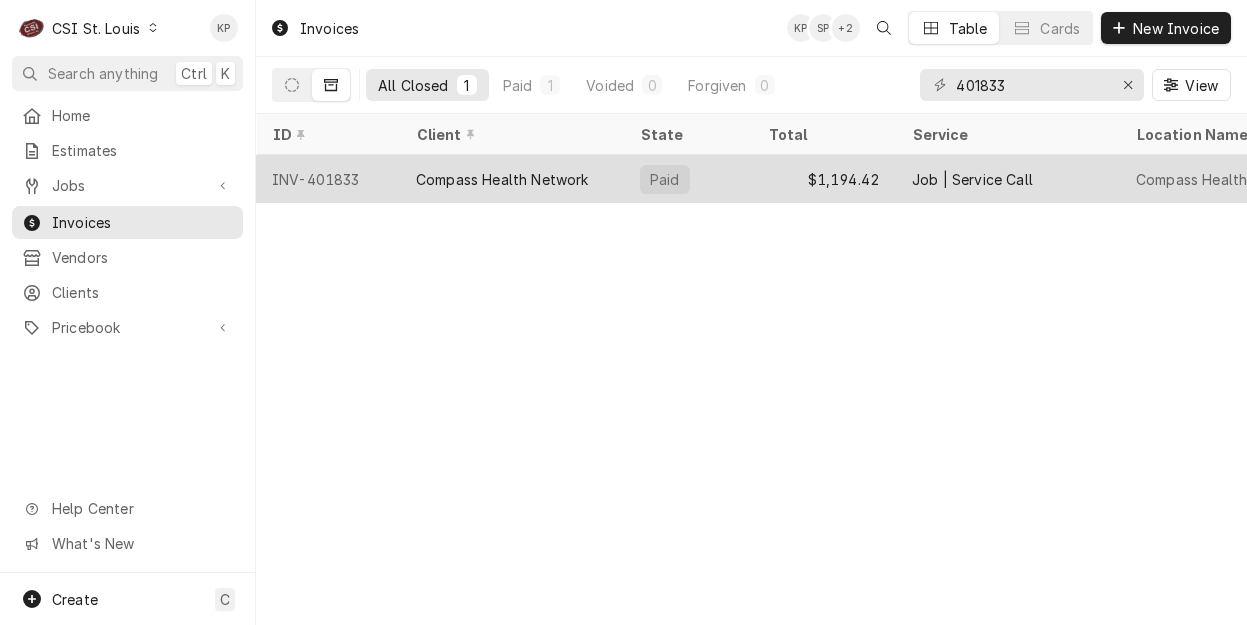 click on "INV-401833" at bounding box center [328, 179] 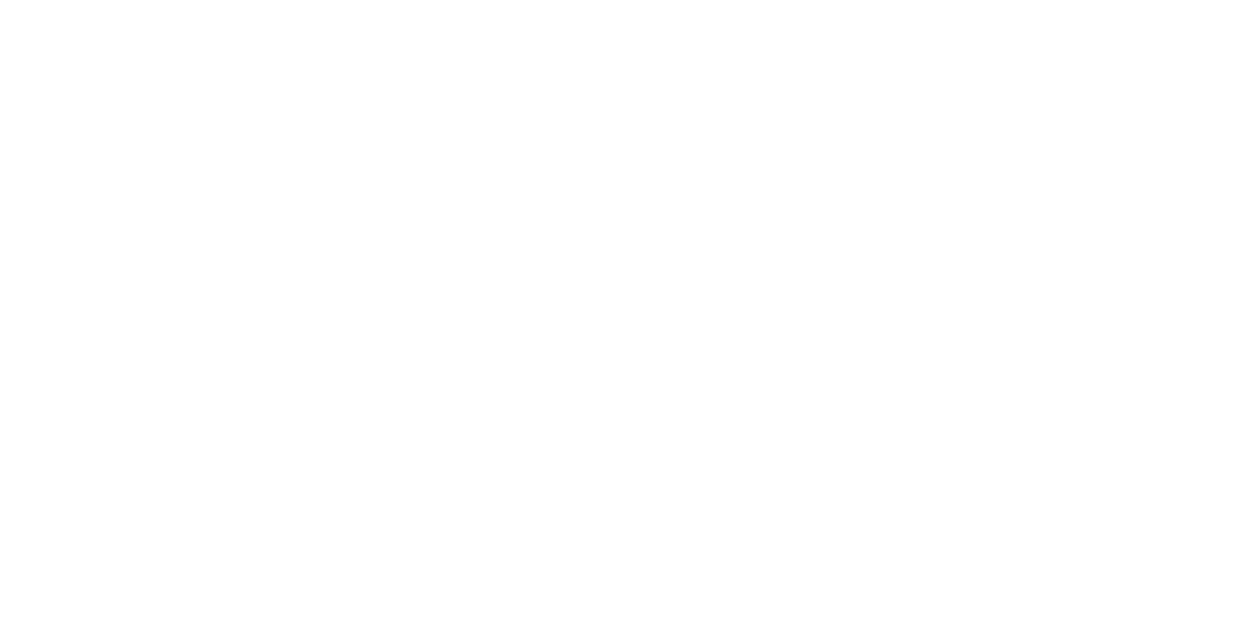 scroll, scrollTop: 0, scrollLeft: 0, axis: both 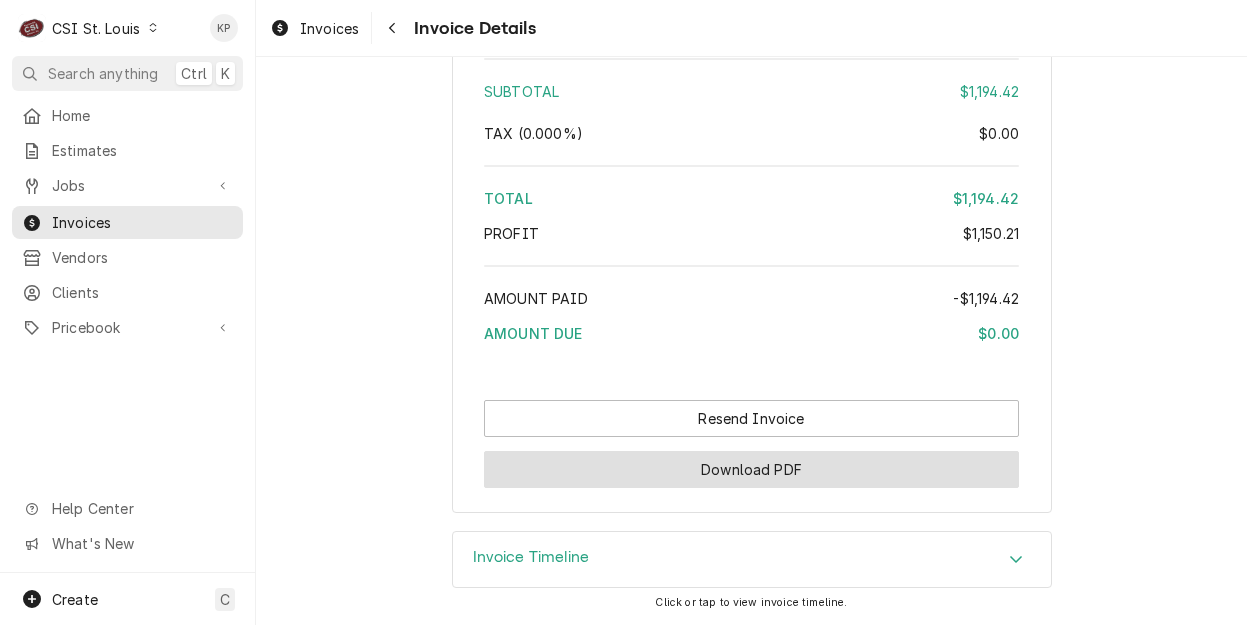 click on "Download PDF" at bounding box center (751, 469) 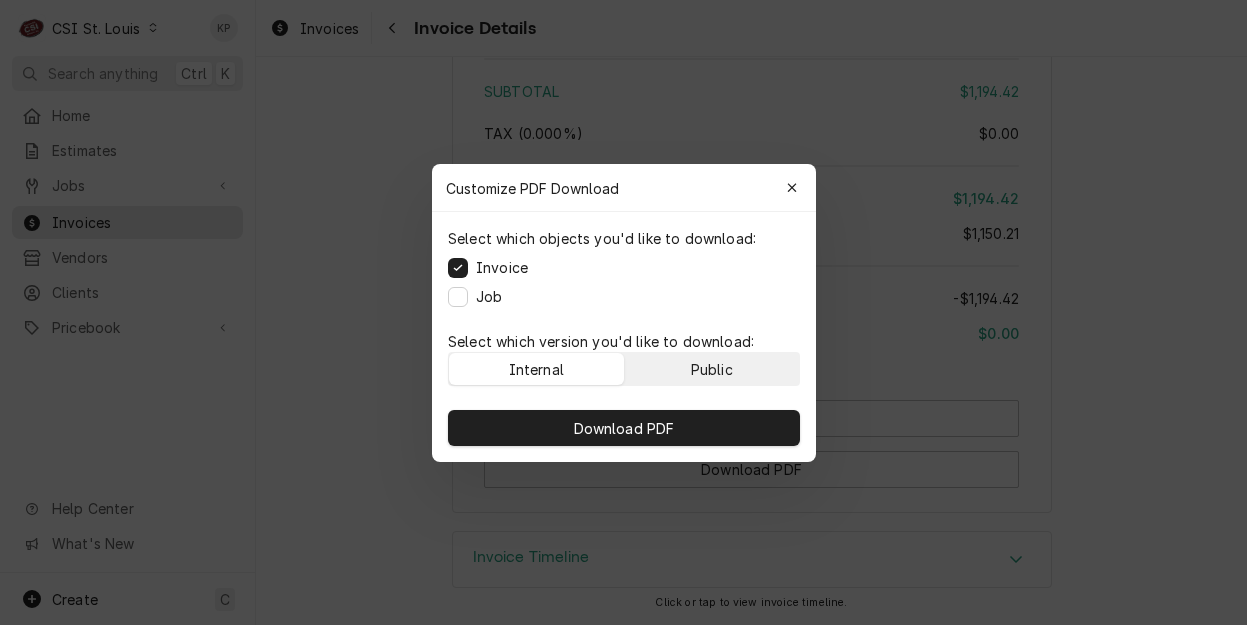 click on "Public" at bounding box center (711, 368) 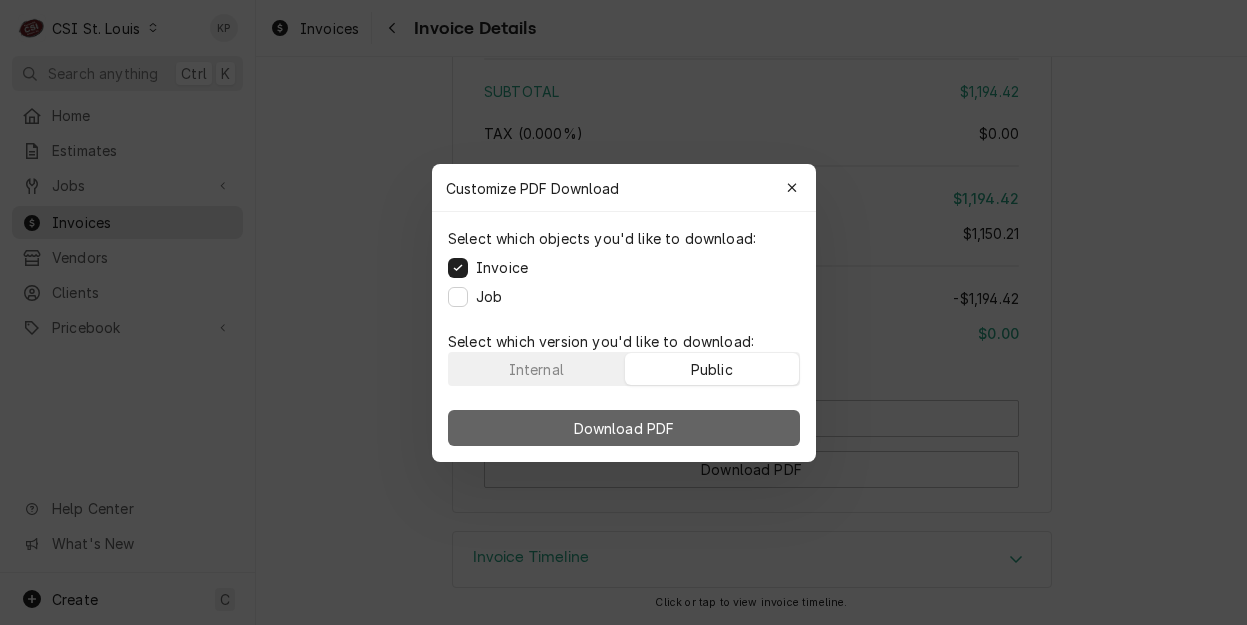 click on "Download PDF" at bounding box center [624, 428] 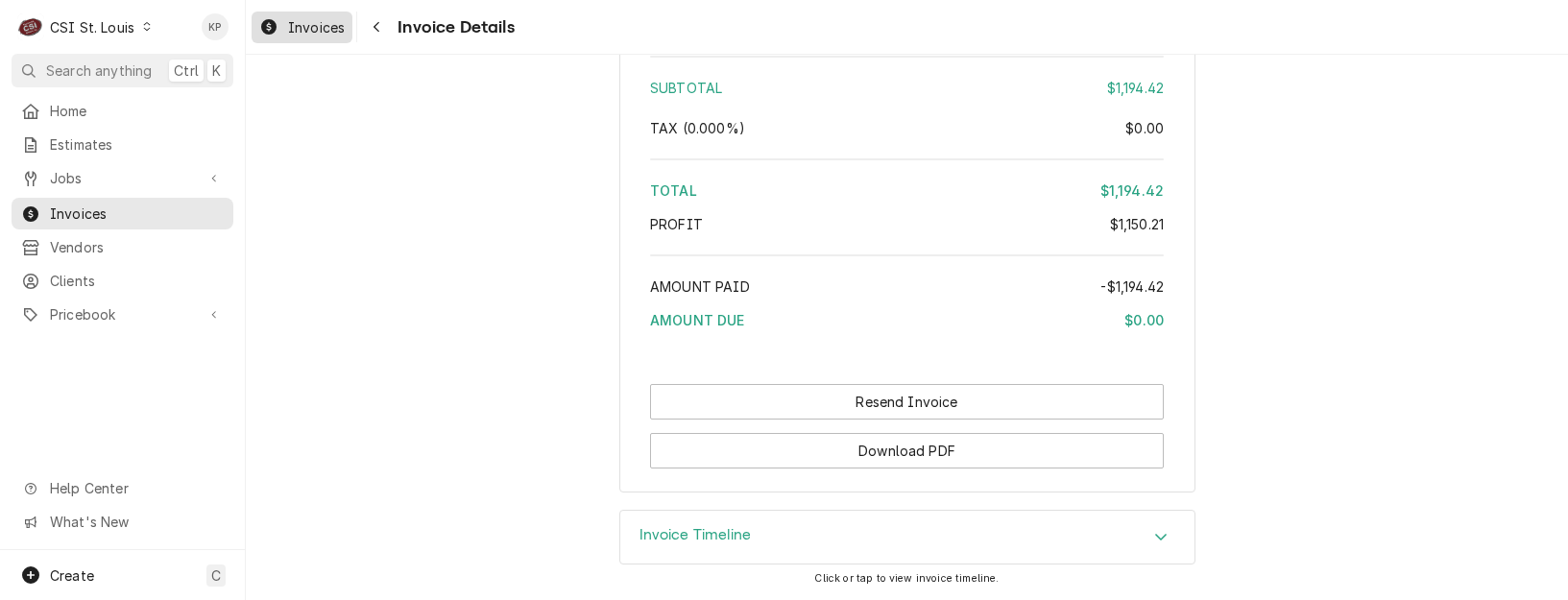 click on "Invoices" at bounding box center [316, 27] 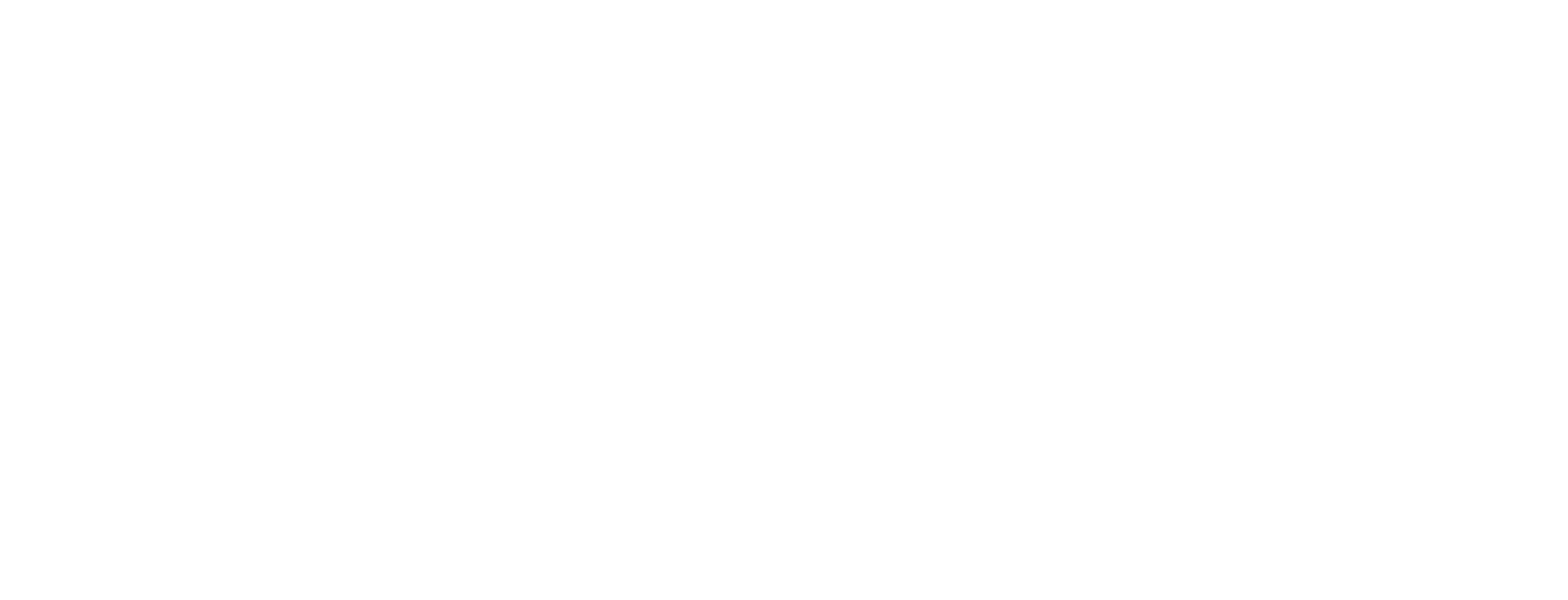 scroll, scrollTop: 0, scrollLeft: 0, axis: both 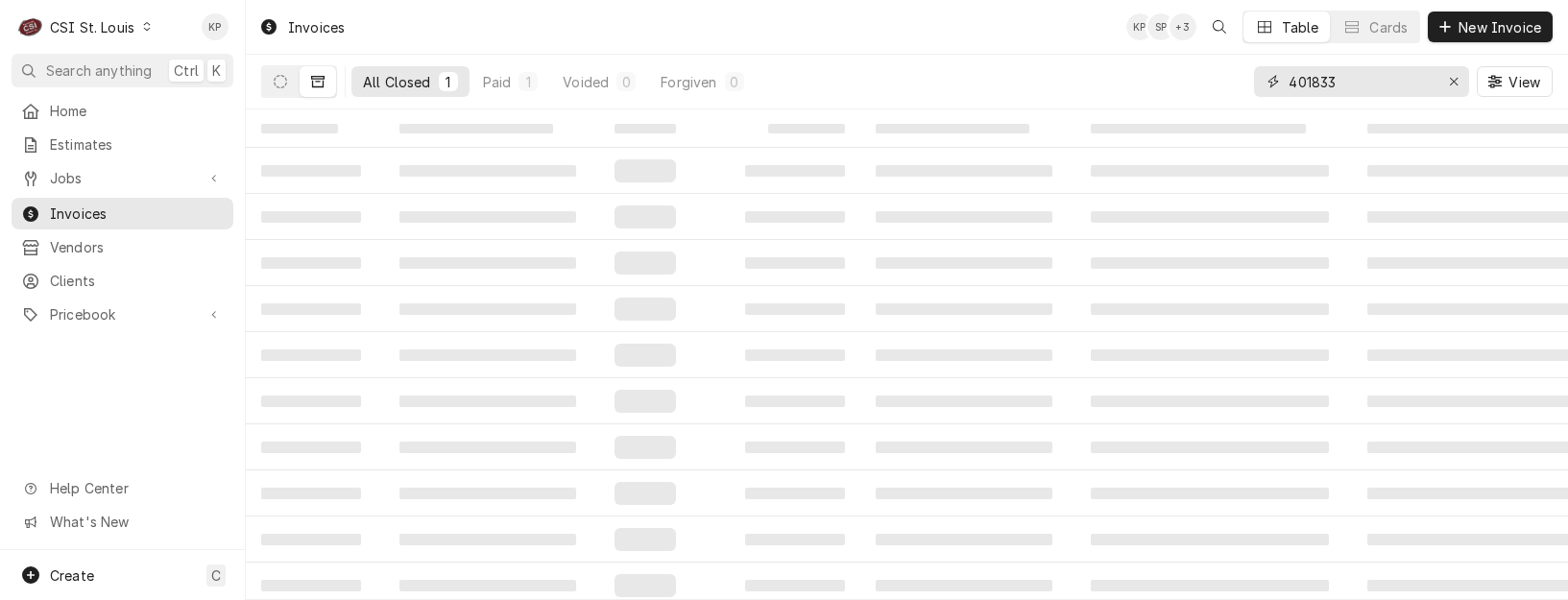 click on "401833" at bounding box center [1361, 82] 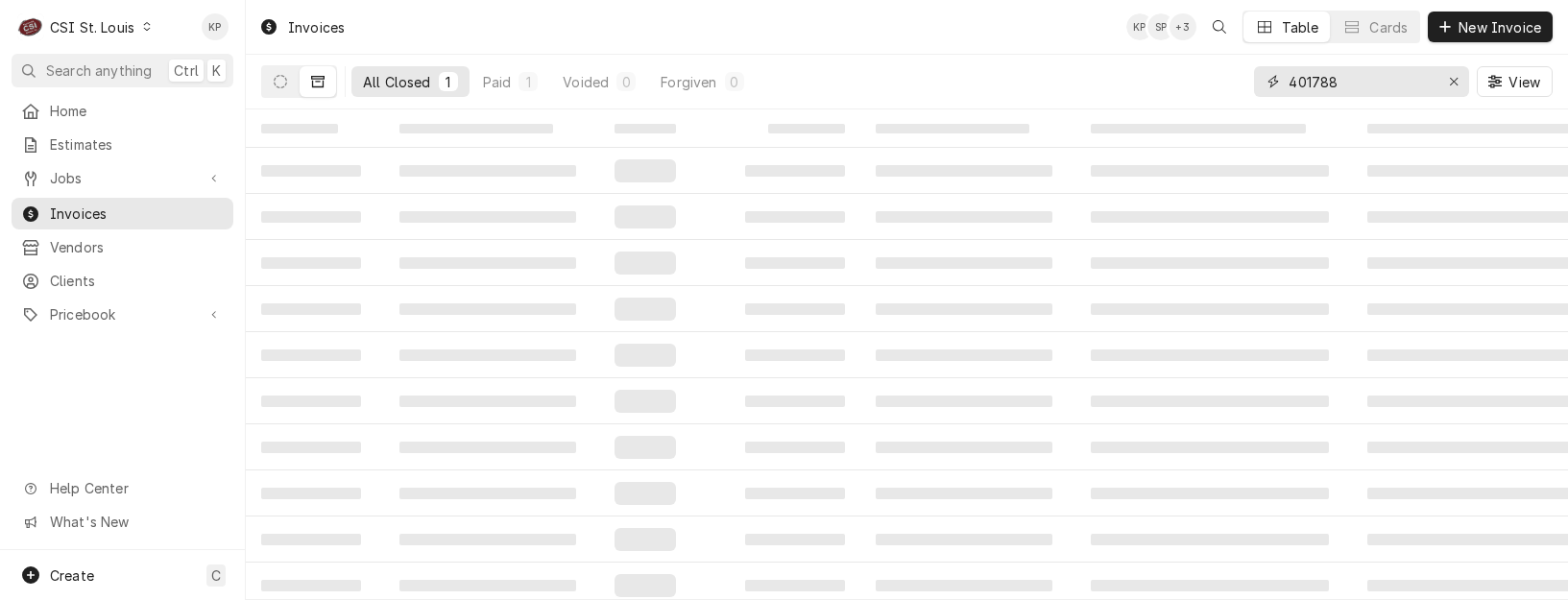 type on "401788" 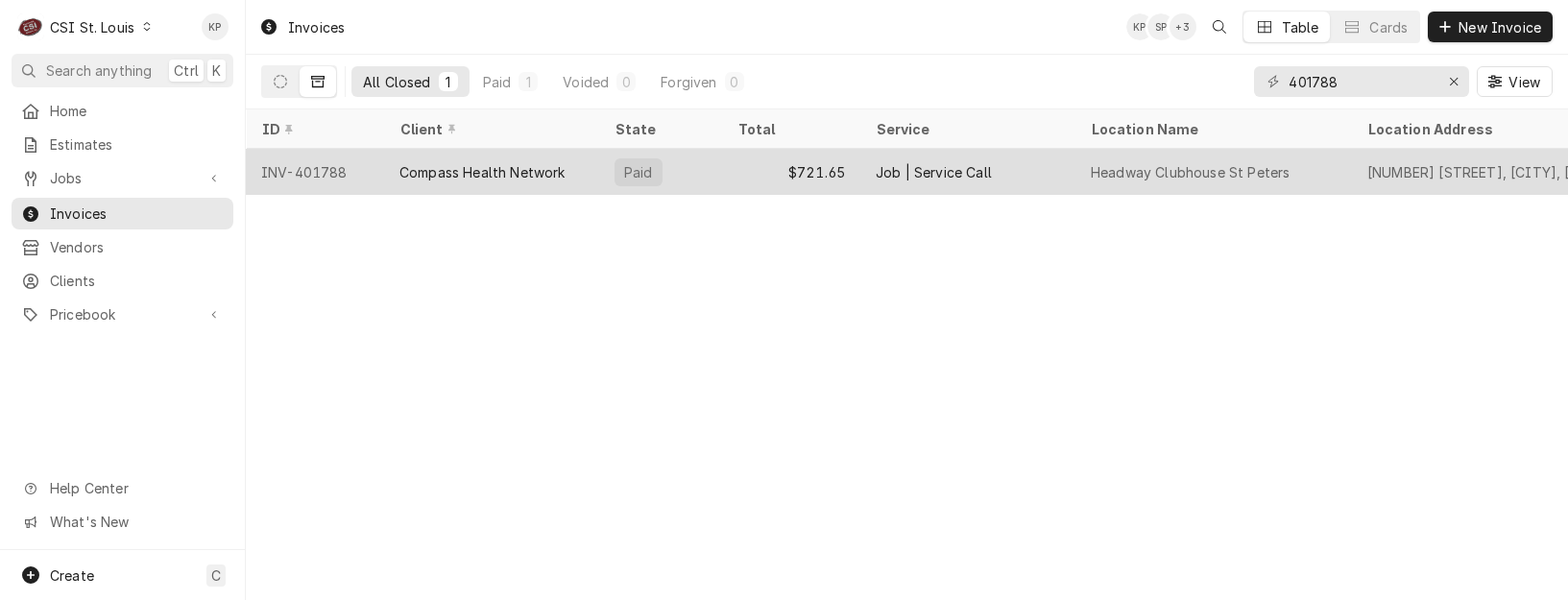 click on "INV-401788" at bounding box center [315, 172] 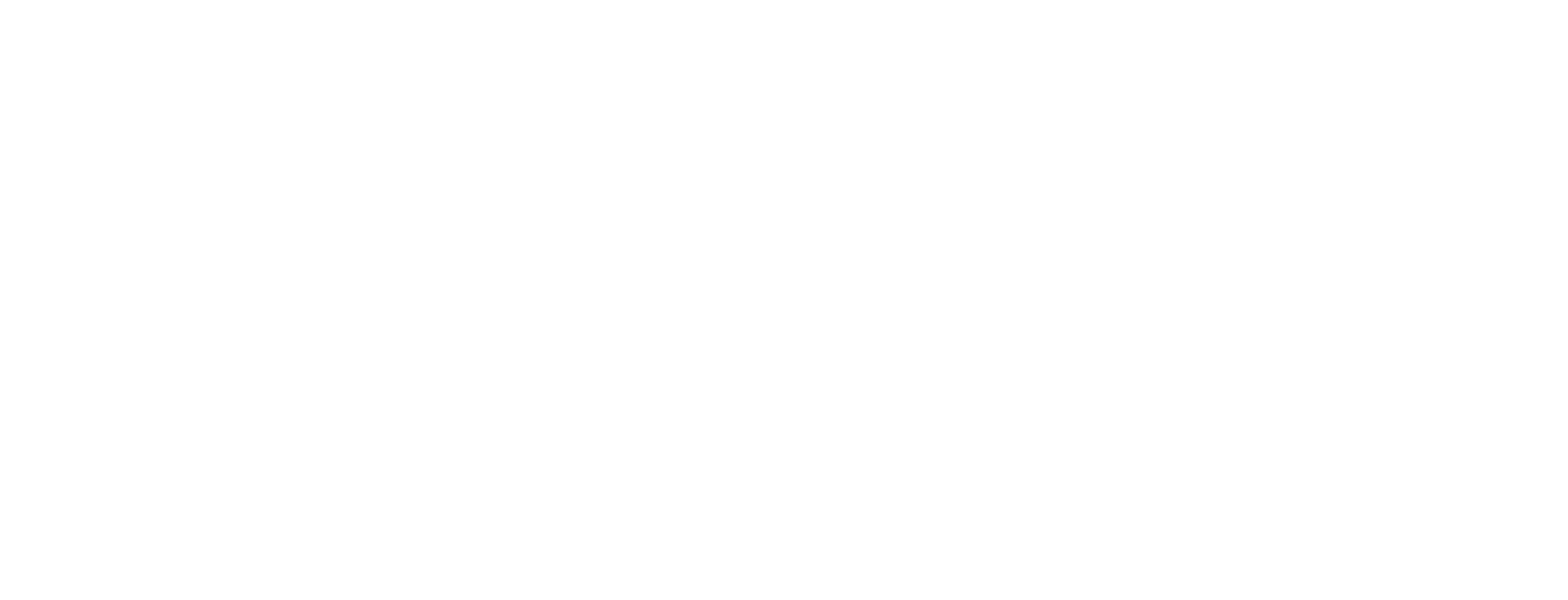 scroll, scrollTop: 0, scrollLeft: 0, axis: both 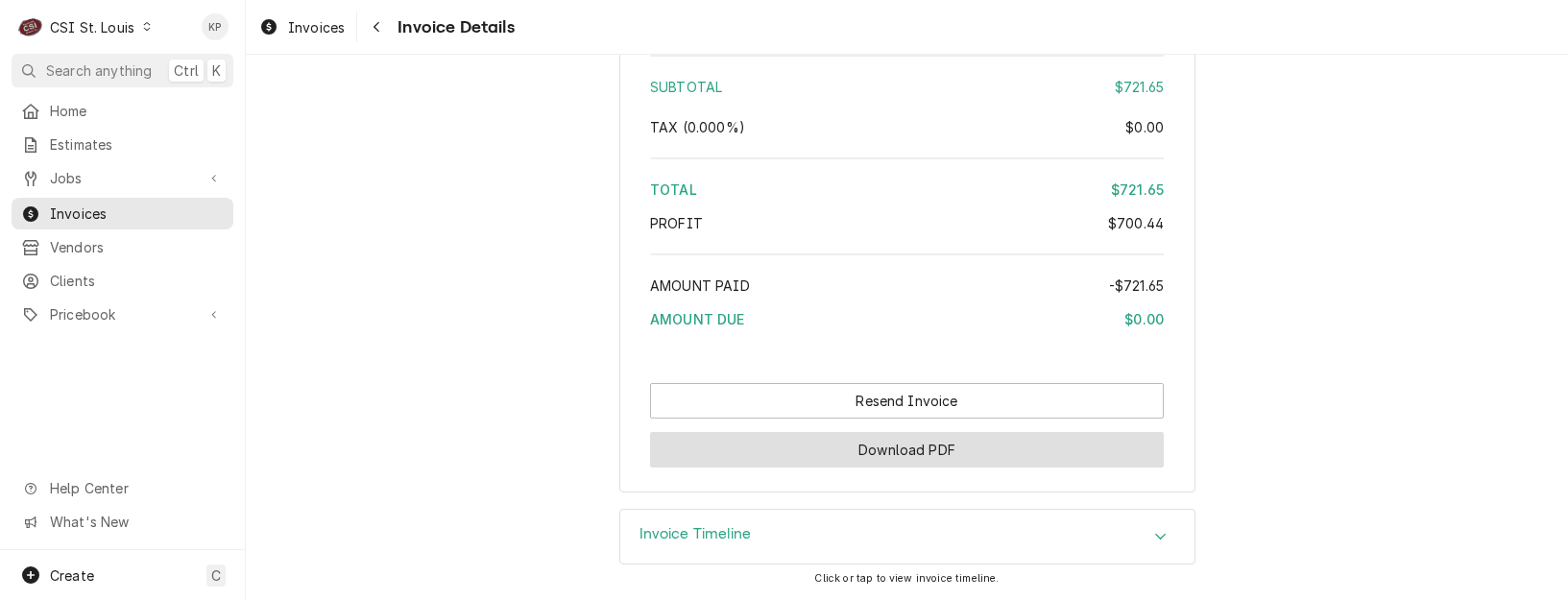click on "Download PDF" at bounding box center (906, 449) 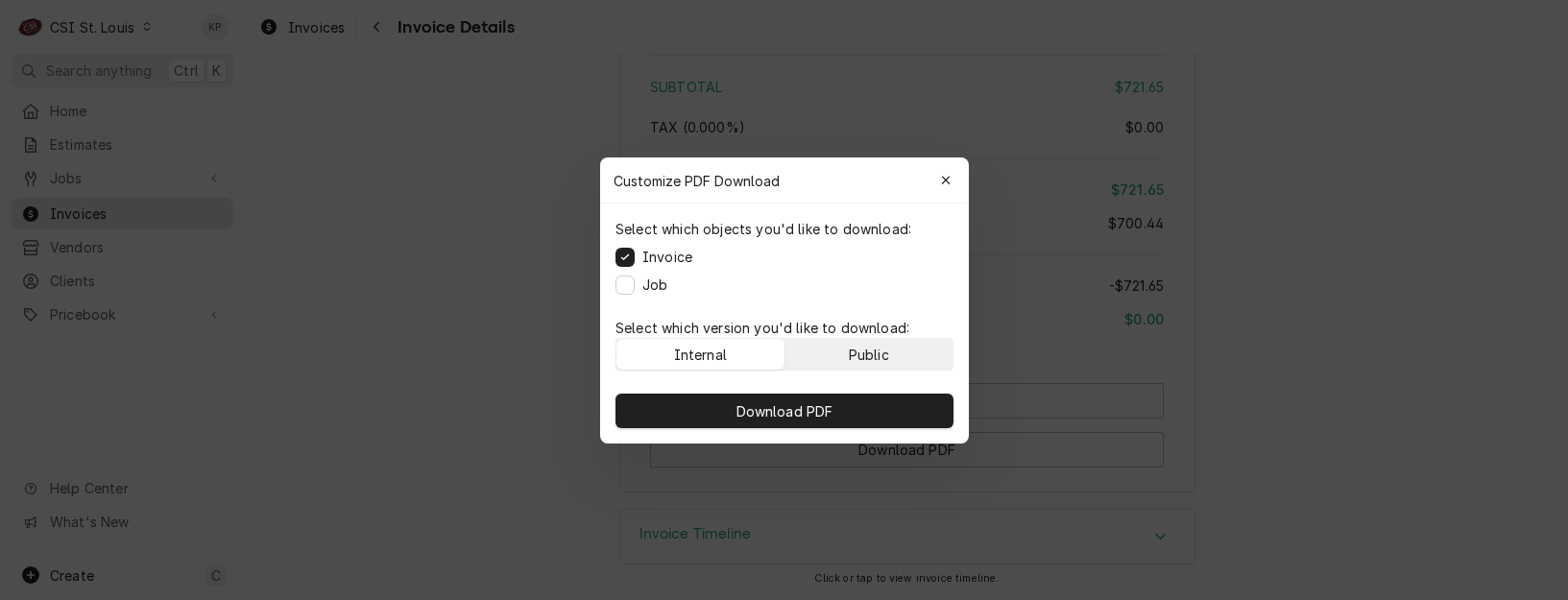 click on "Public" at bounding box center [868, 354] 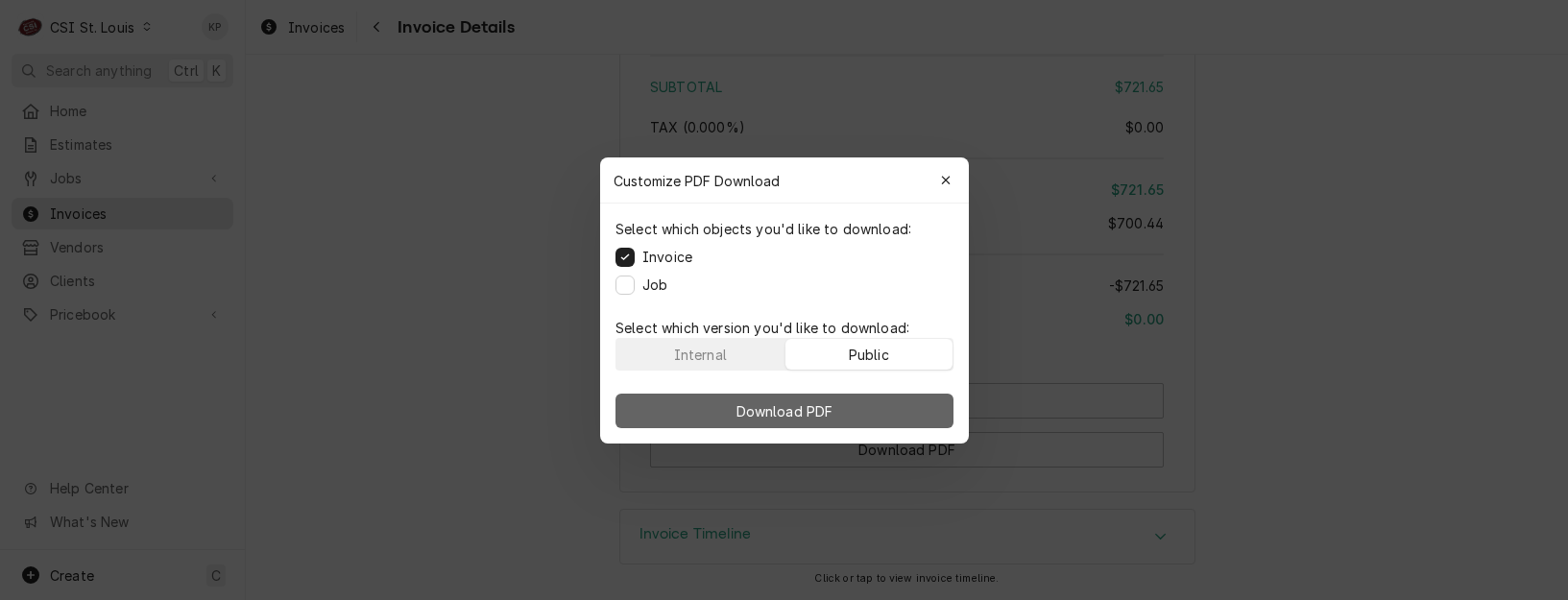 click on "Download PDF" at bounding box center (784, 411) 